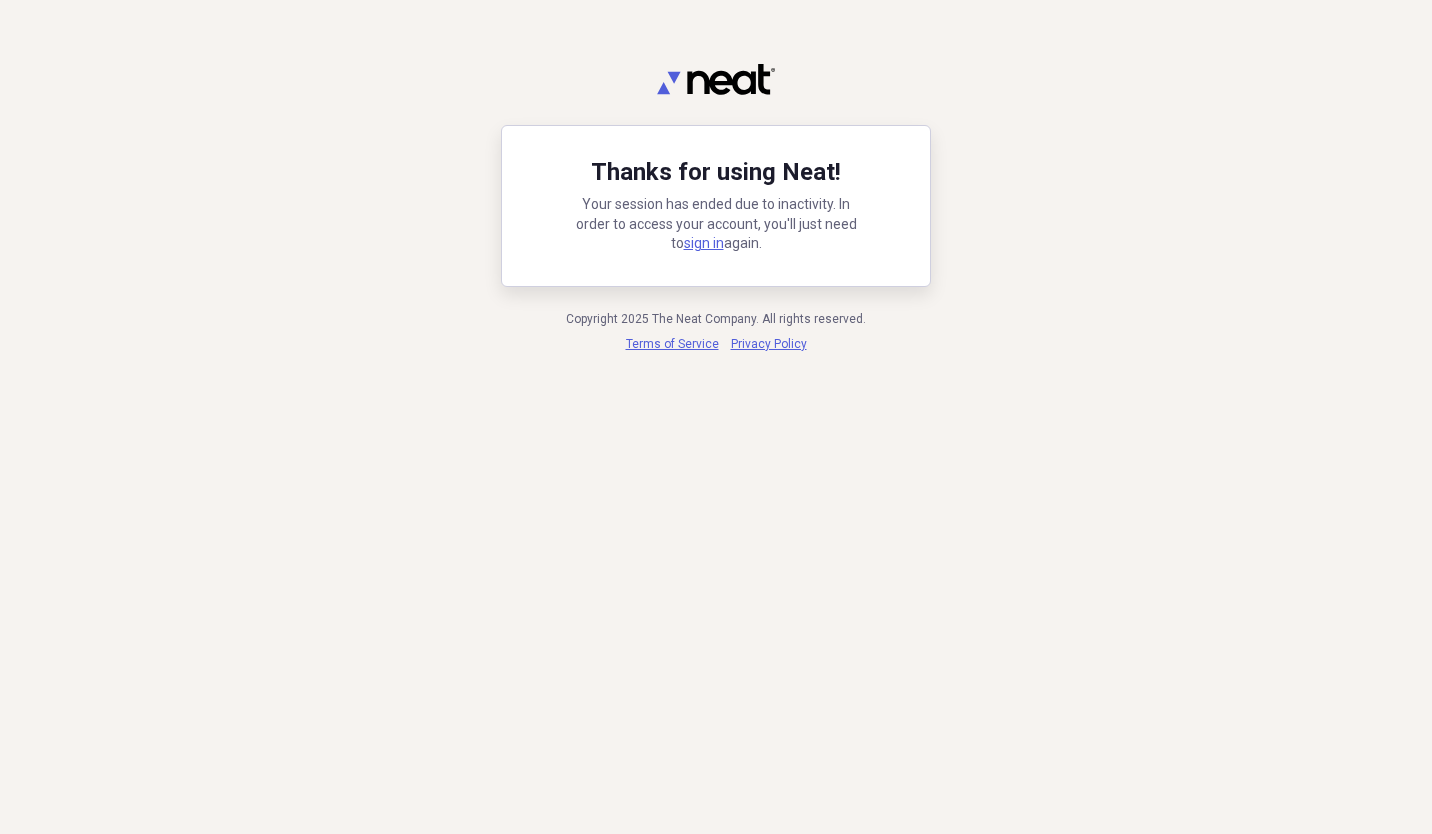 scroll, scrollTop: 0, scrollLeft: 0, axis: both 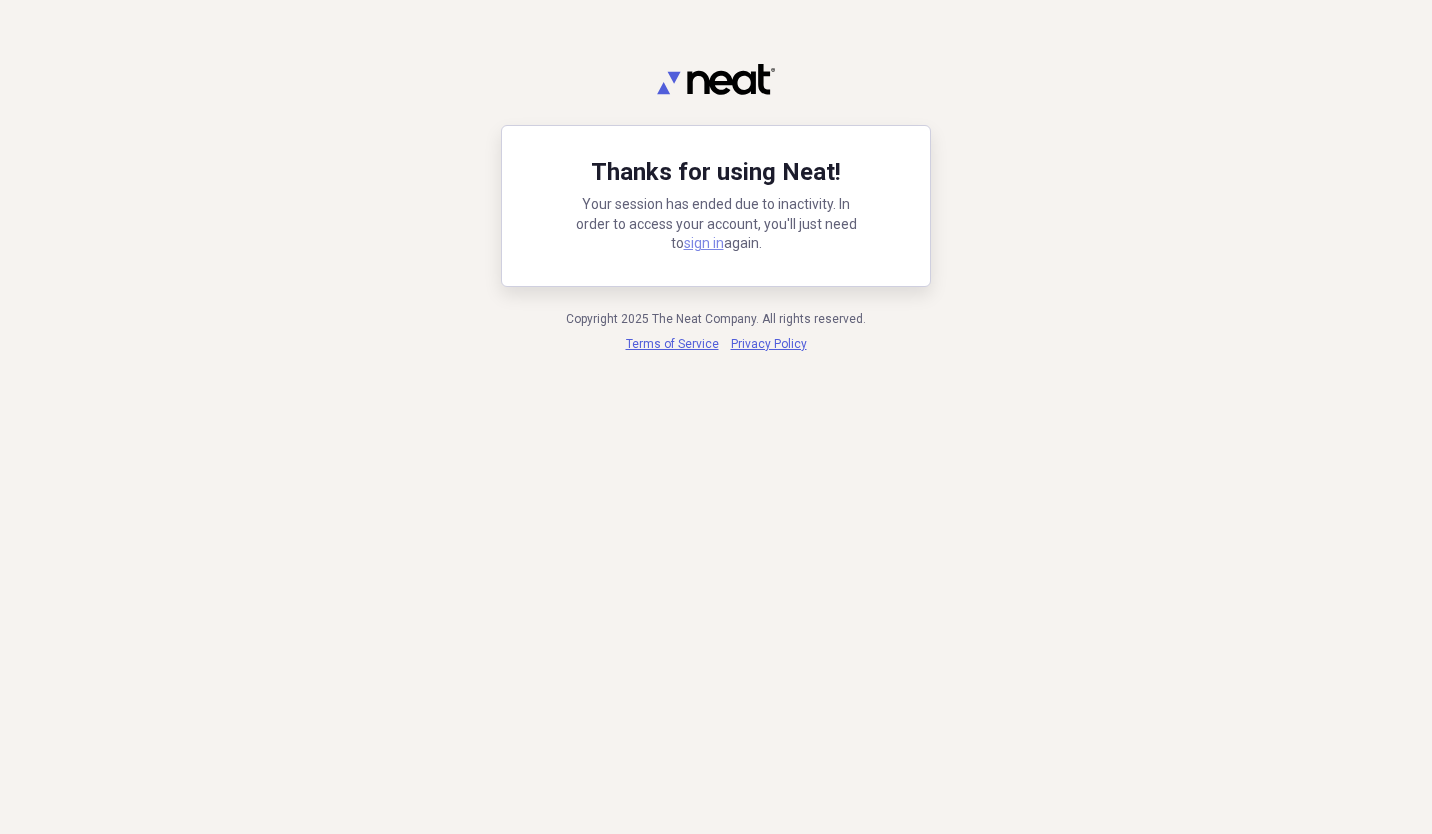 click on "sign in" at bounding box center (704, 243) 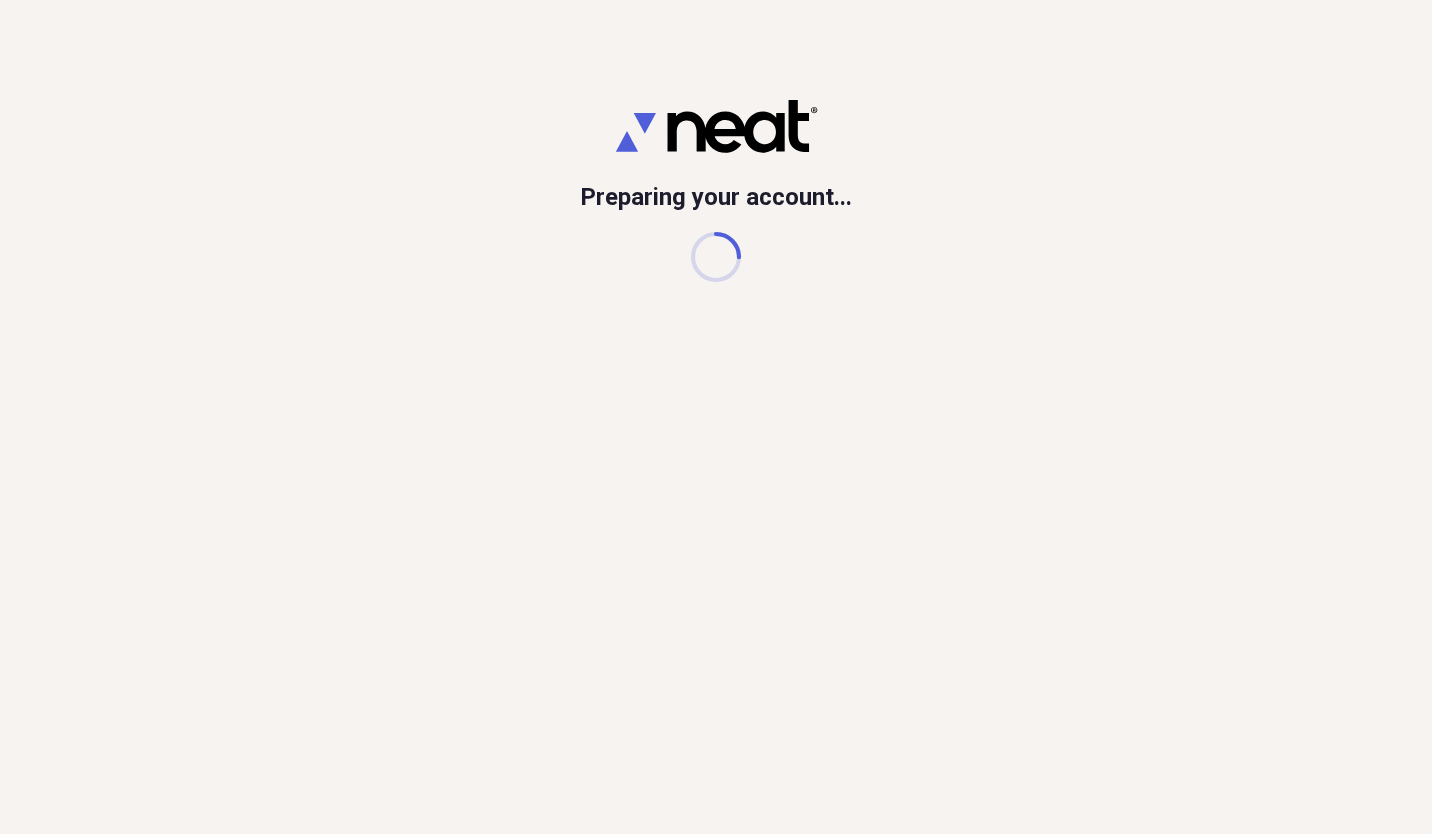 scroll, scrollTop: 0, scrollLeft: 0, axis: both 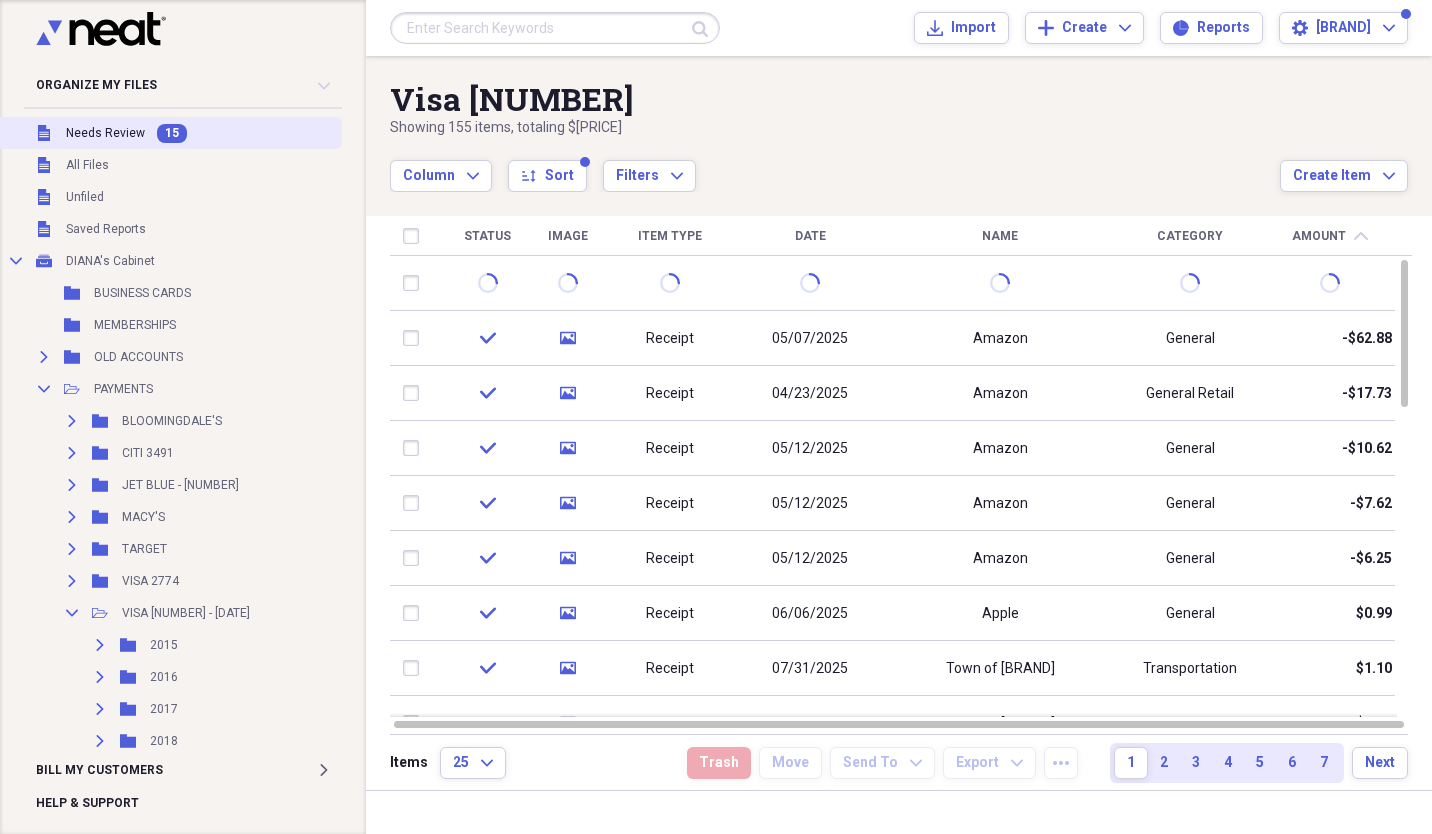 click on "Unfiled Needs Review 15" at bounding box center [169, 133] 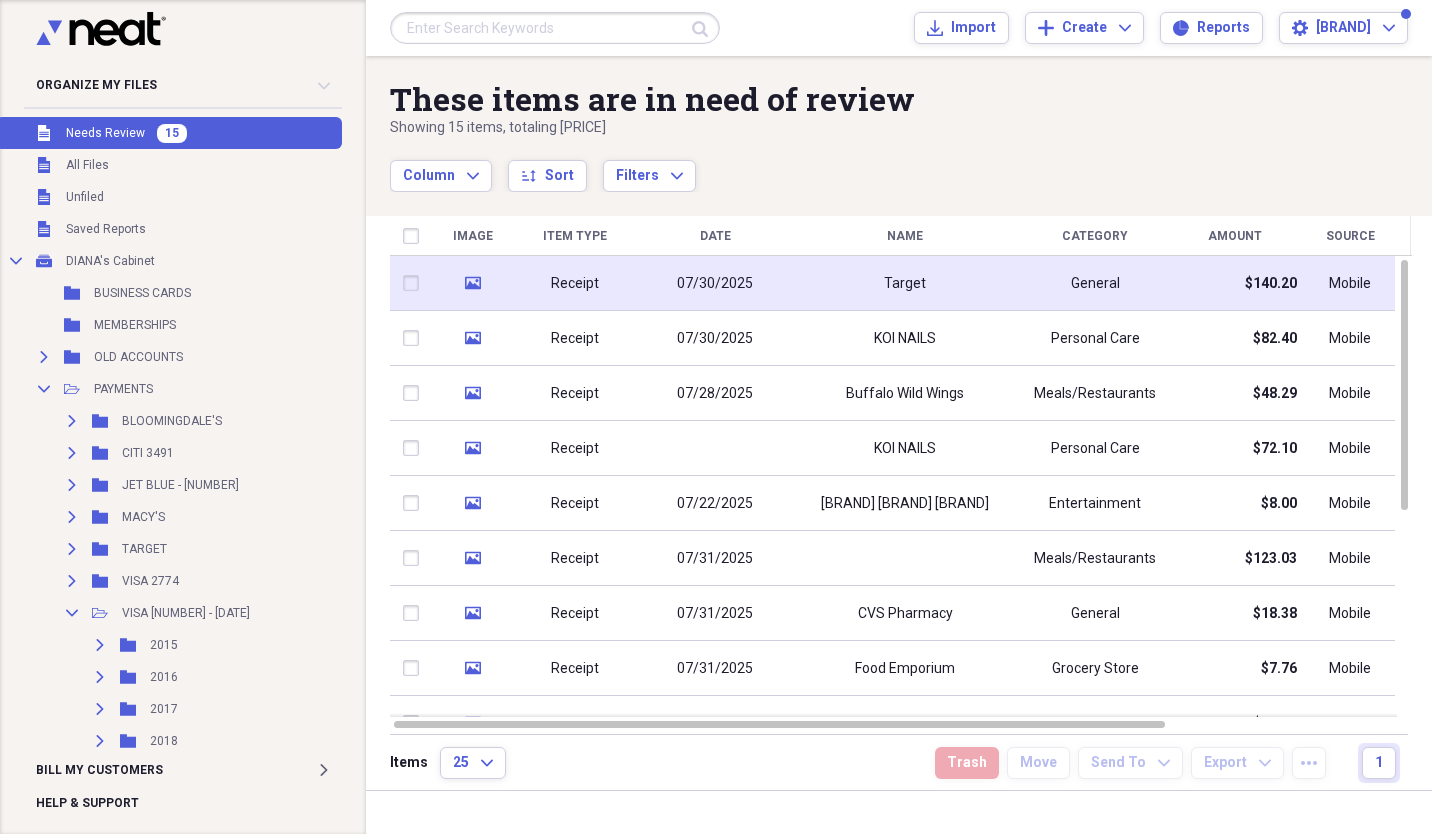 click on "Receipt" at bounding box center (575, 283) 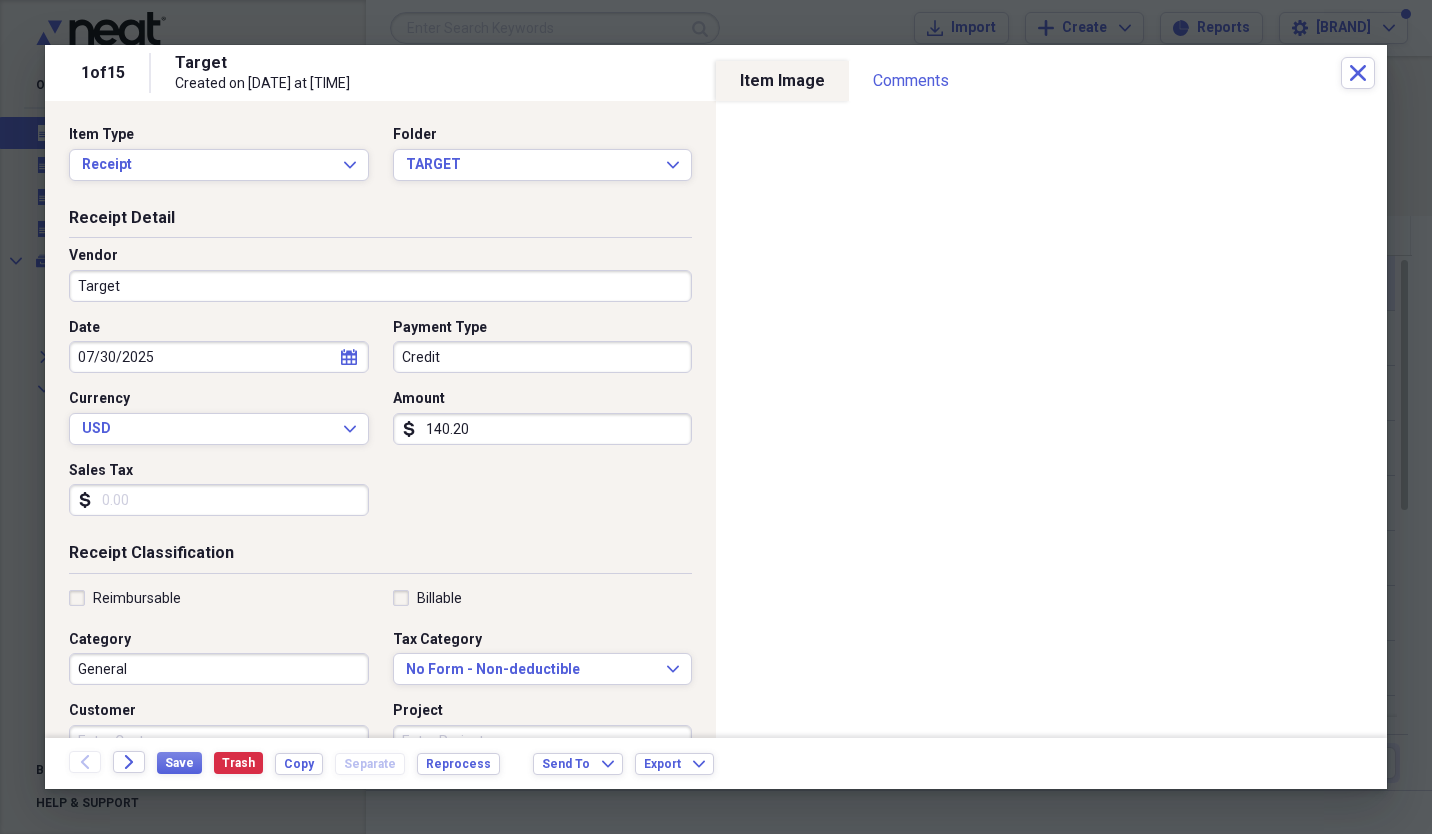 click on "Target" at bounding box center (380, 286) 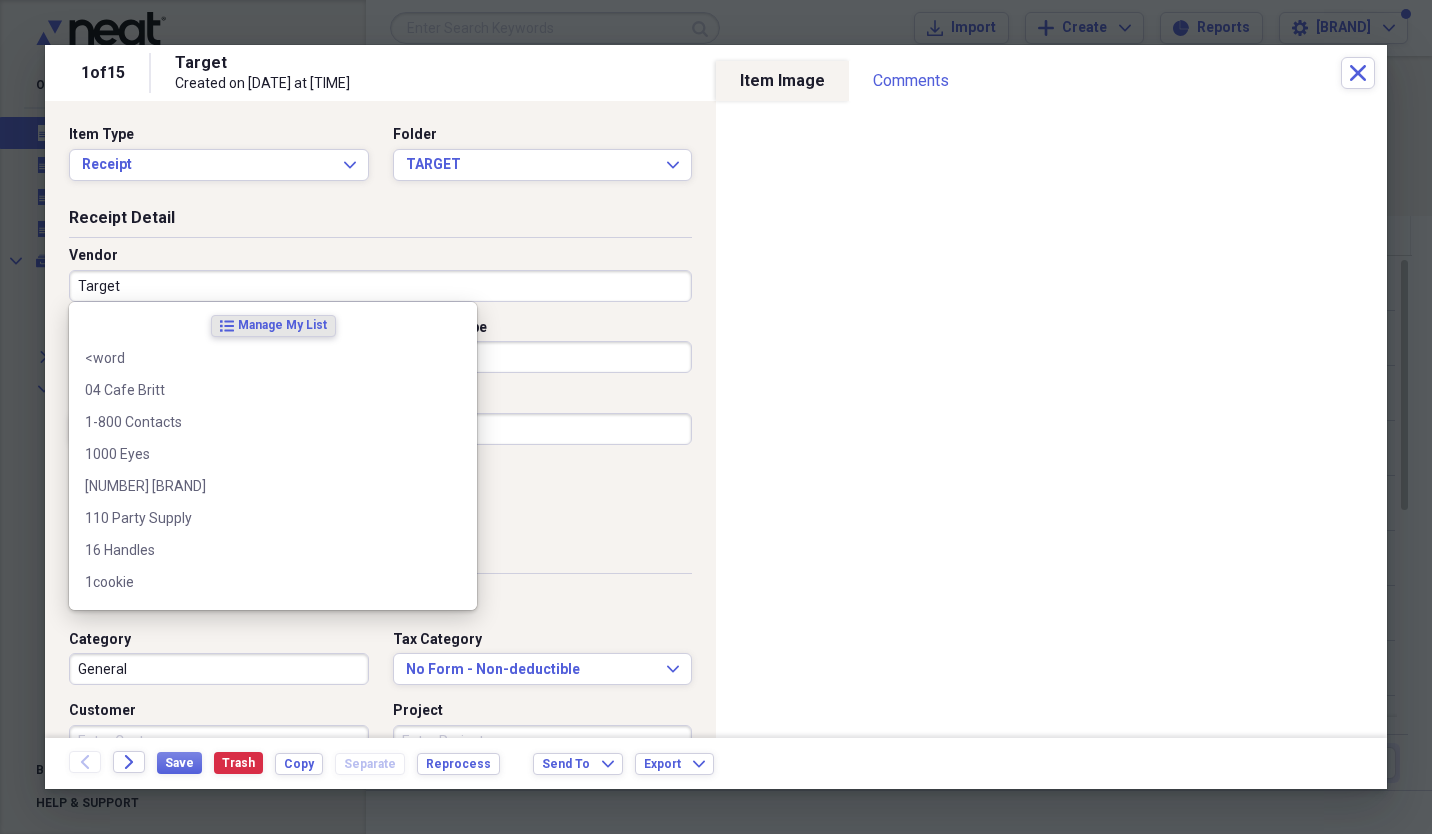click on "Target" at bounding box center (421, 63) 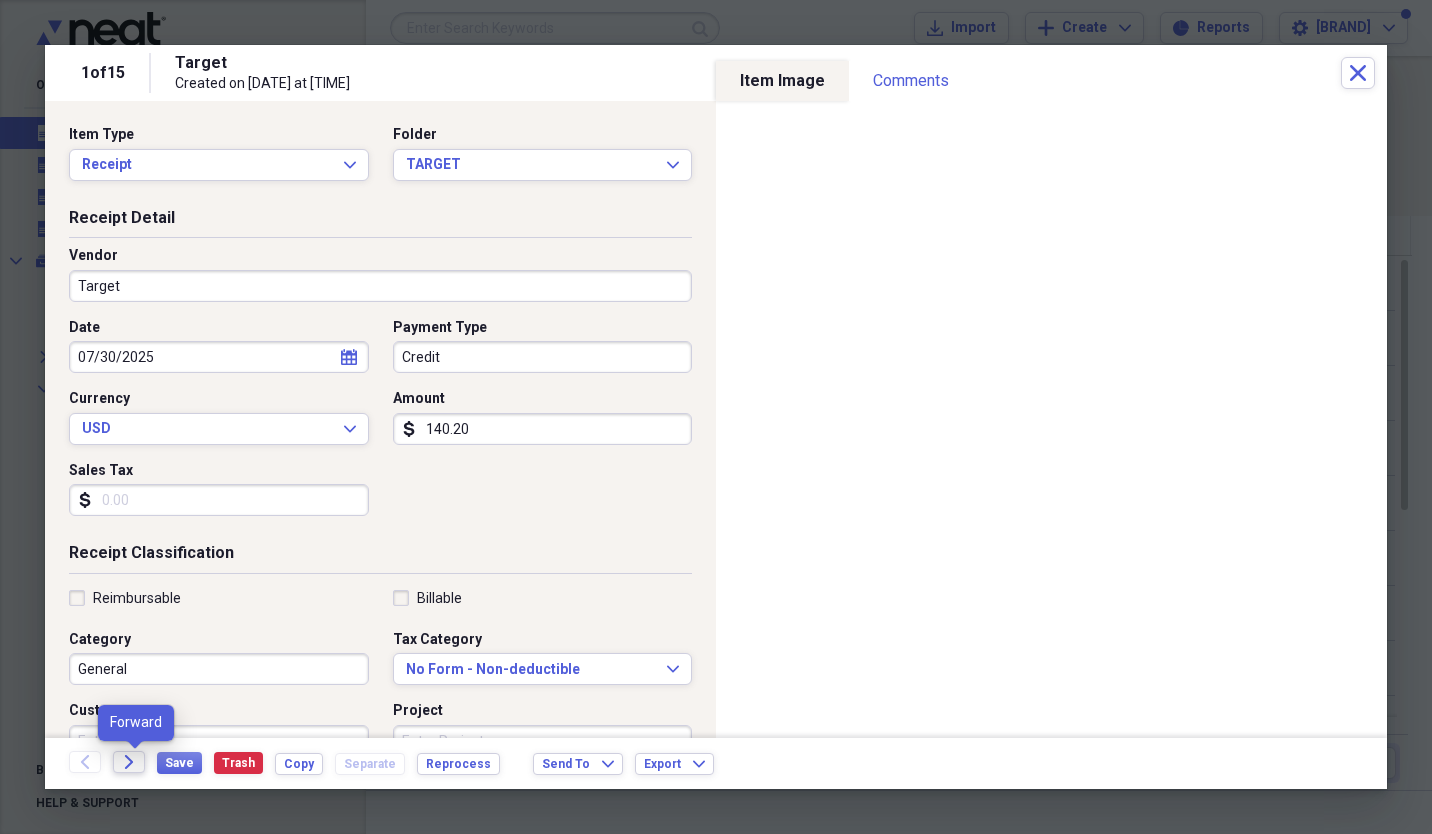 click on "Forward" 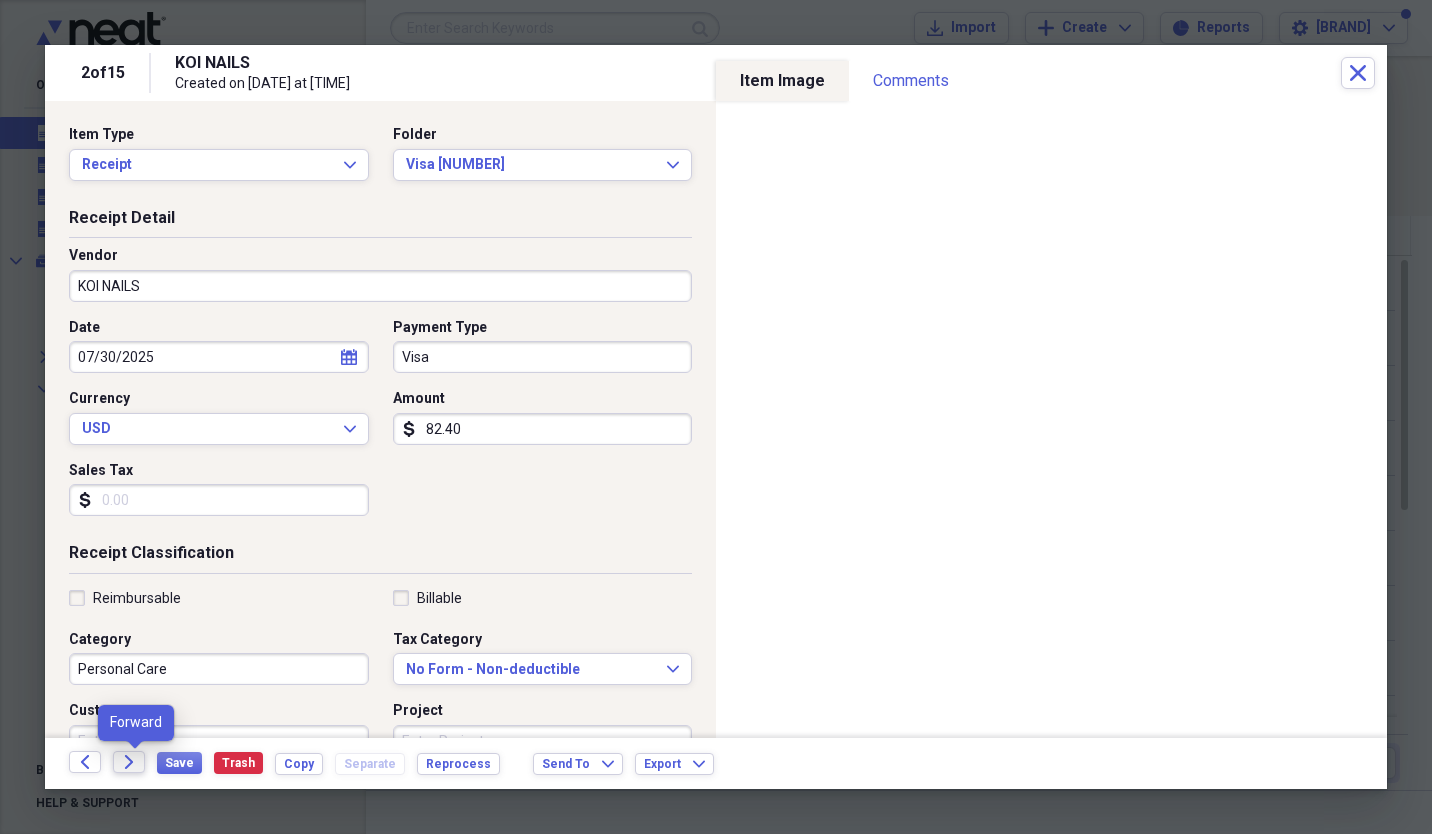 click on "Forward" 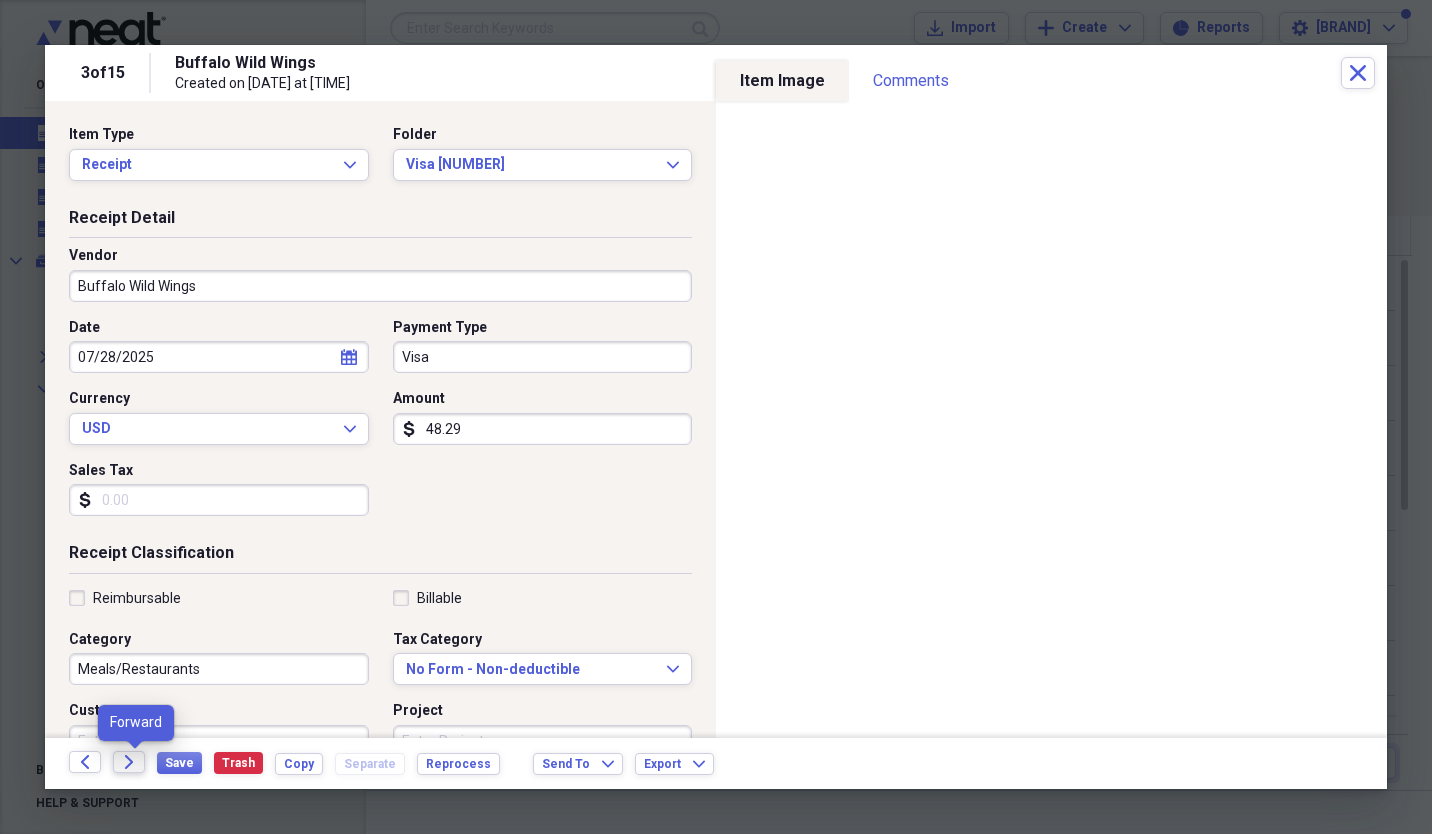 click on "Forward" at bounding box center [129, 762] 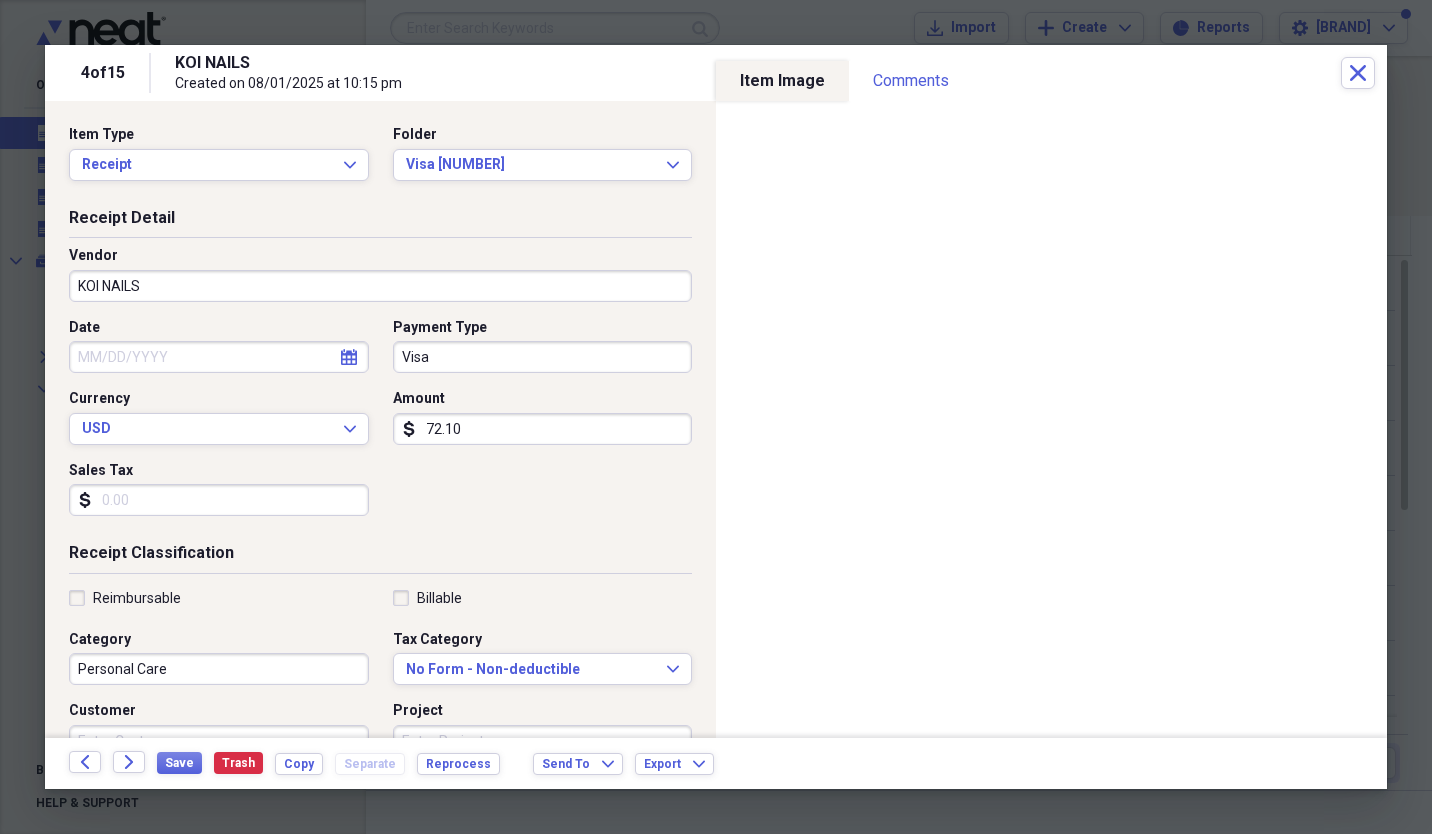 click on "calendar" 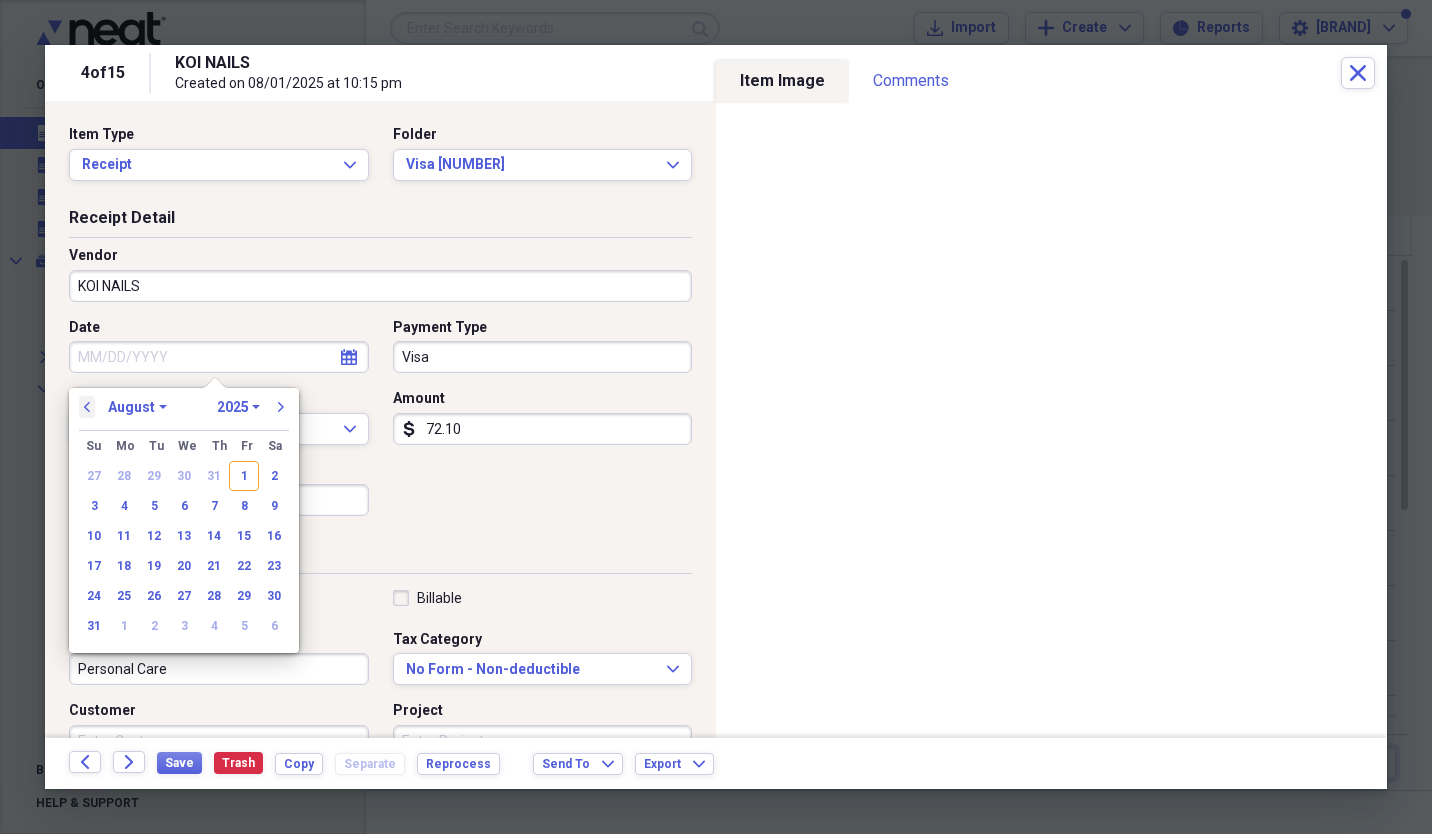 click on "previous" at bounding box center (87, 407) 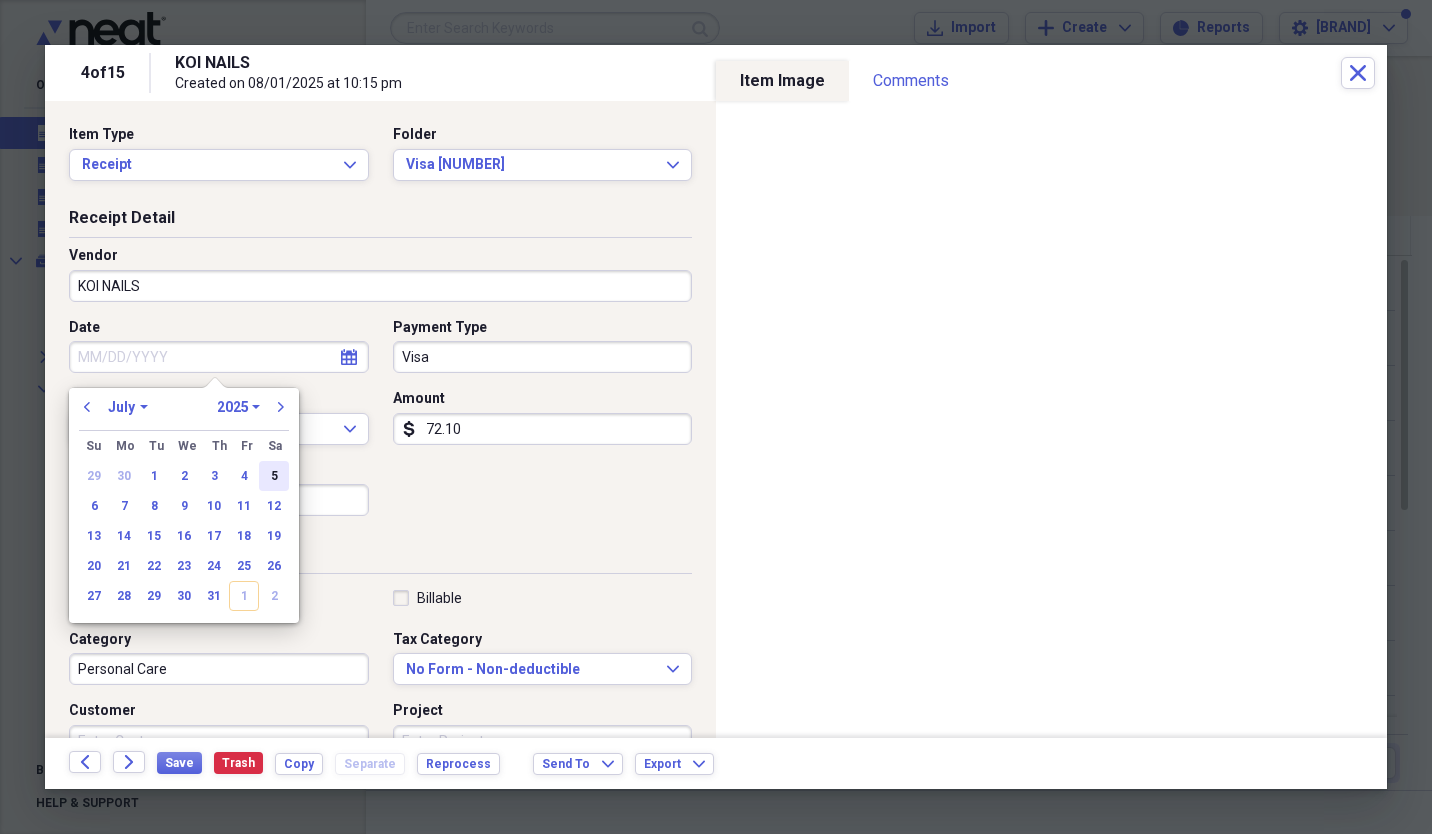 click on "5" at bounding box center (274, 476) 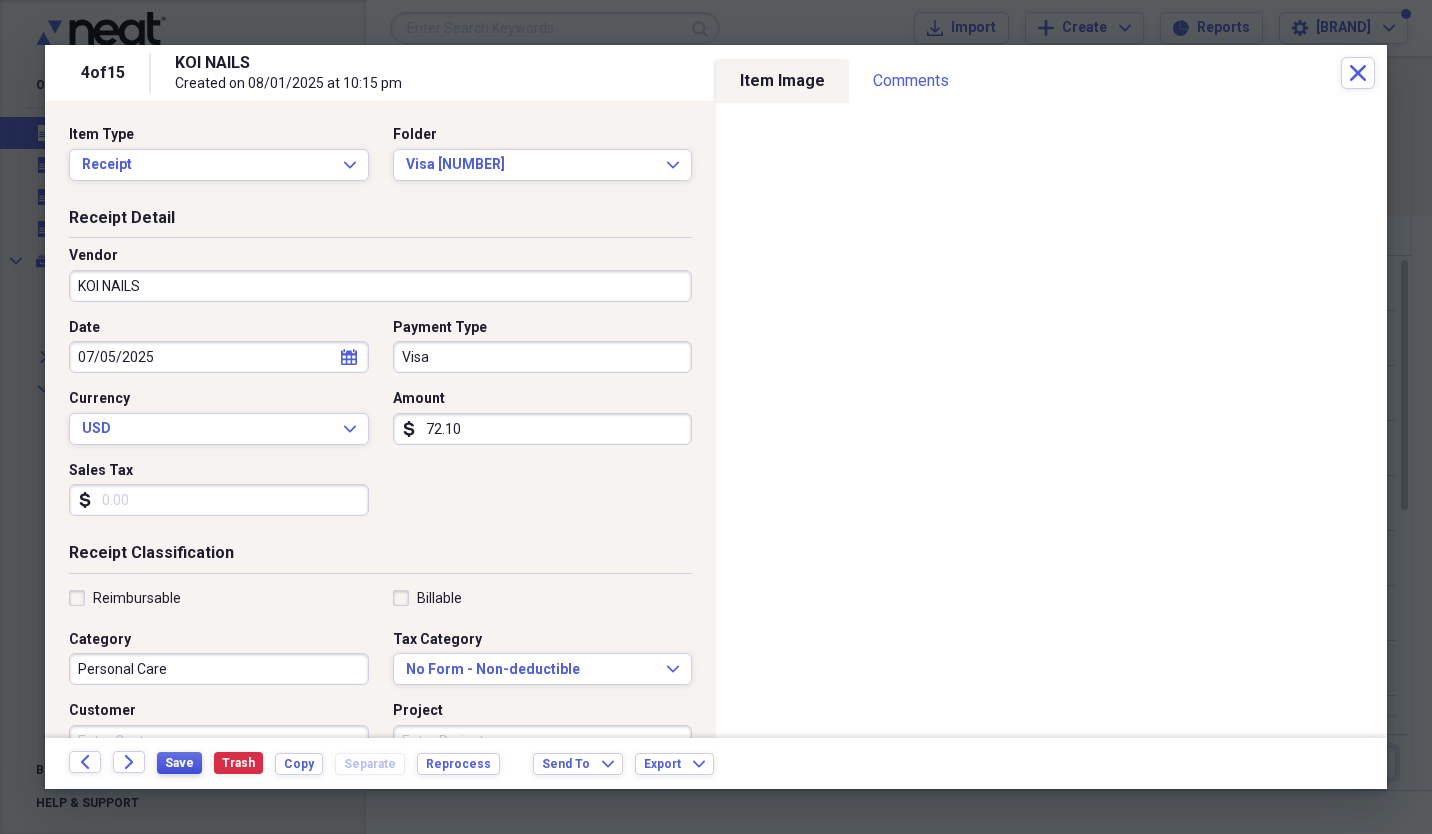 click on "Save" at bounding box center [179, 763] 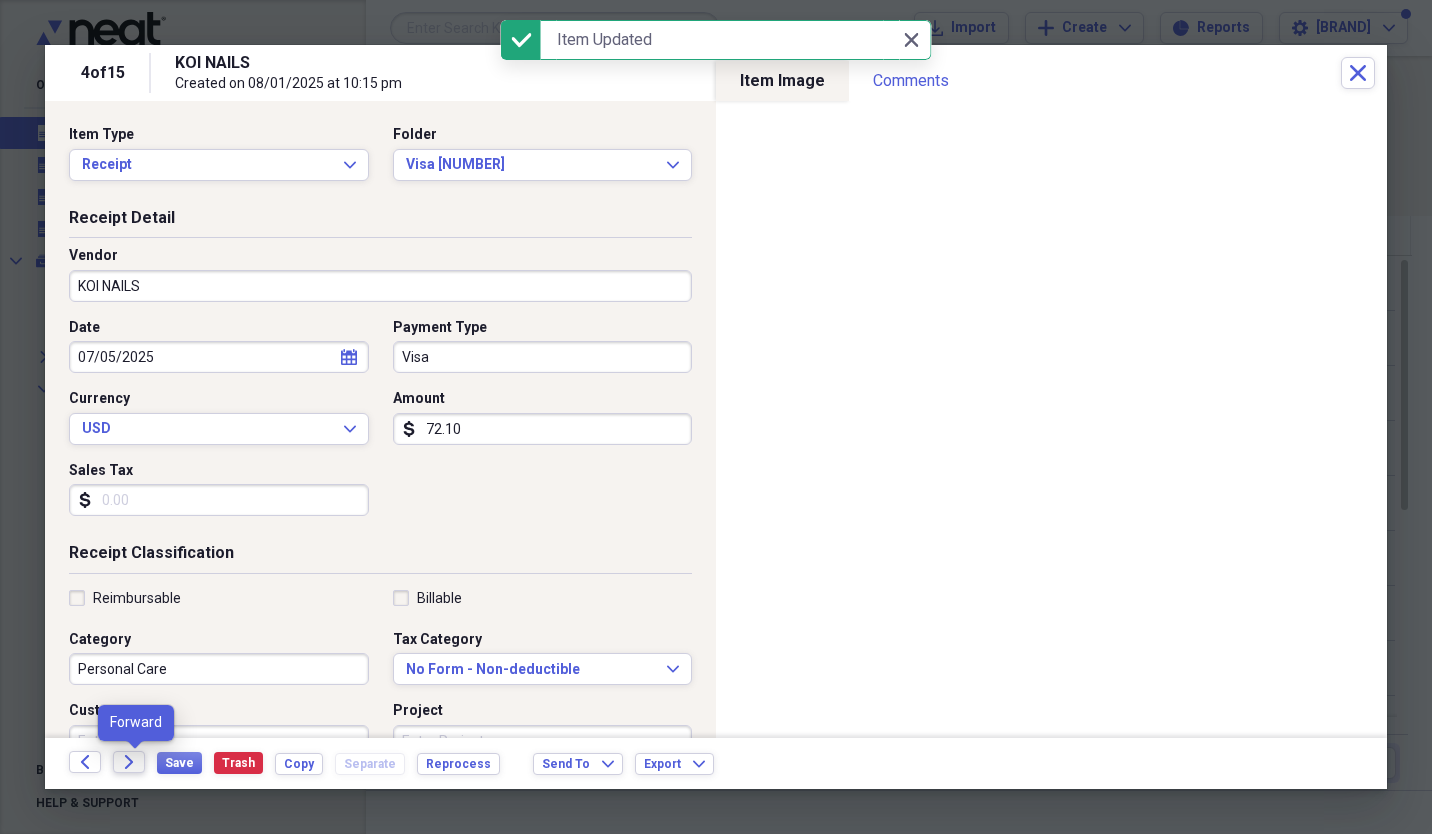 click on "Forward" at bounding box center [135, 763] 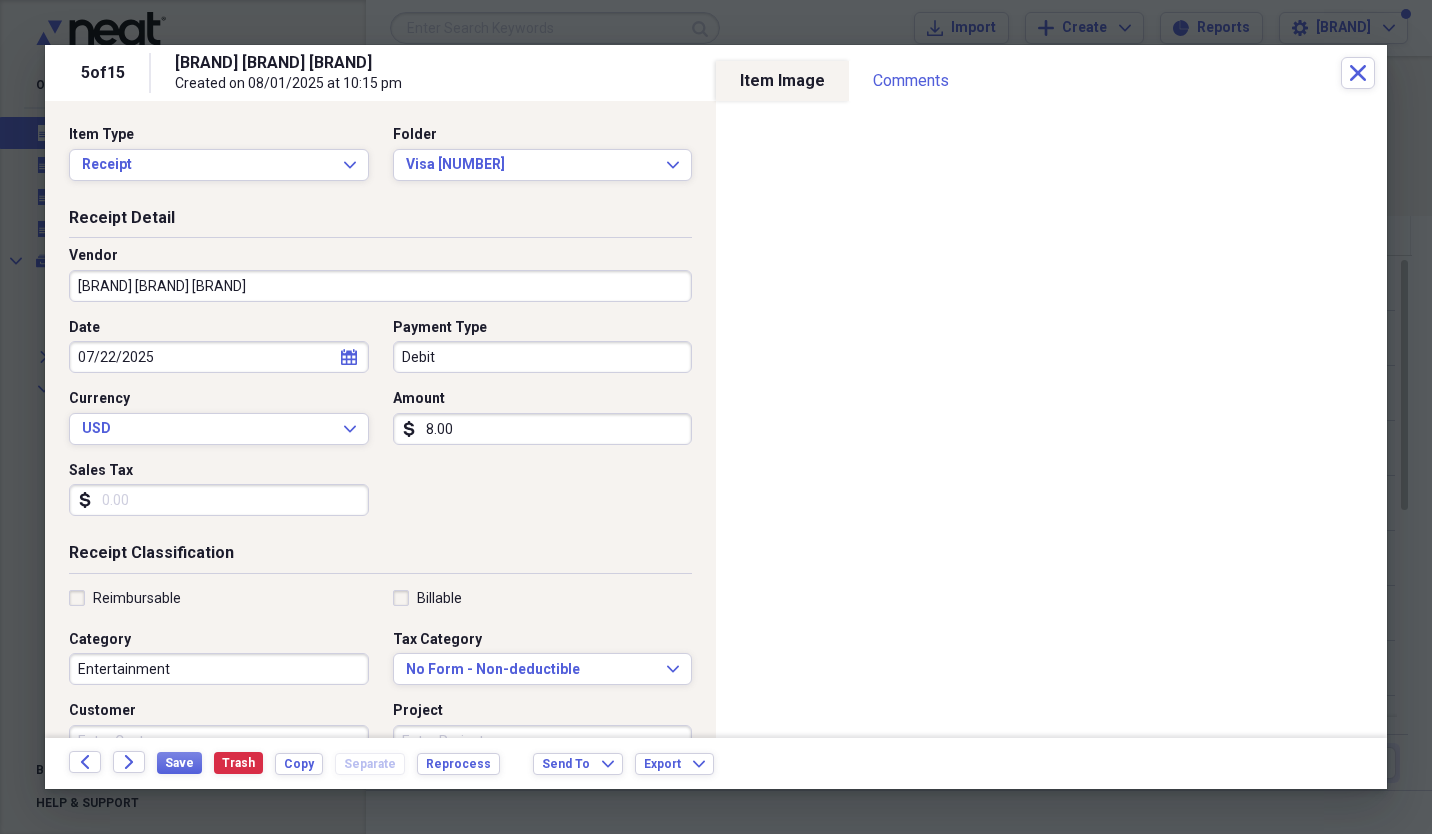 click on "Debit" at bounding box center [543, 357] 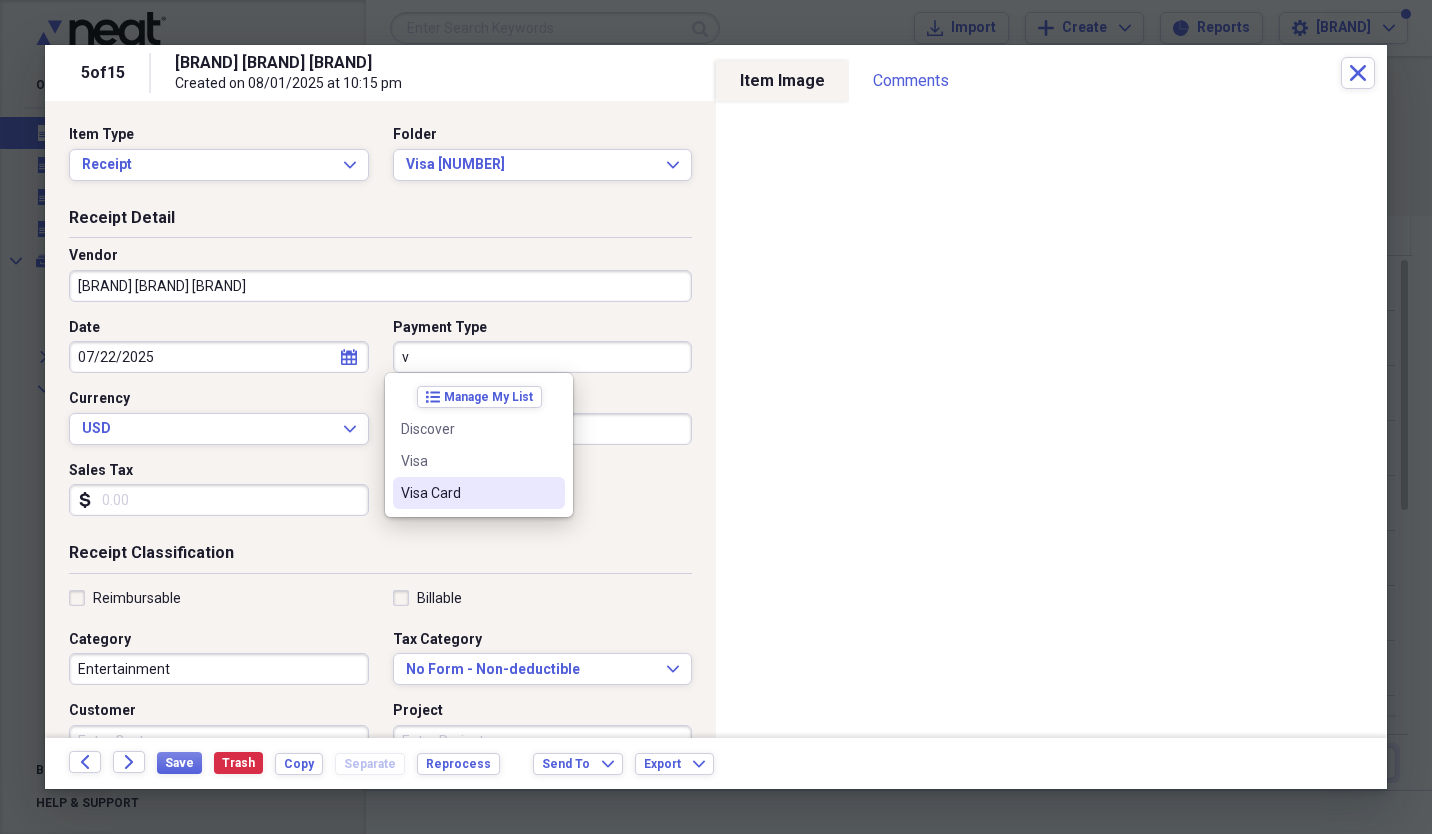 click on "Visa Card" at bounding box center [479, 493] 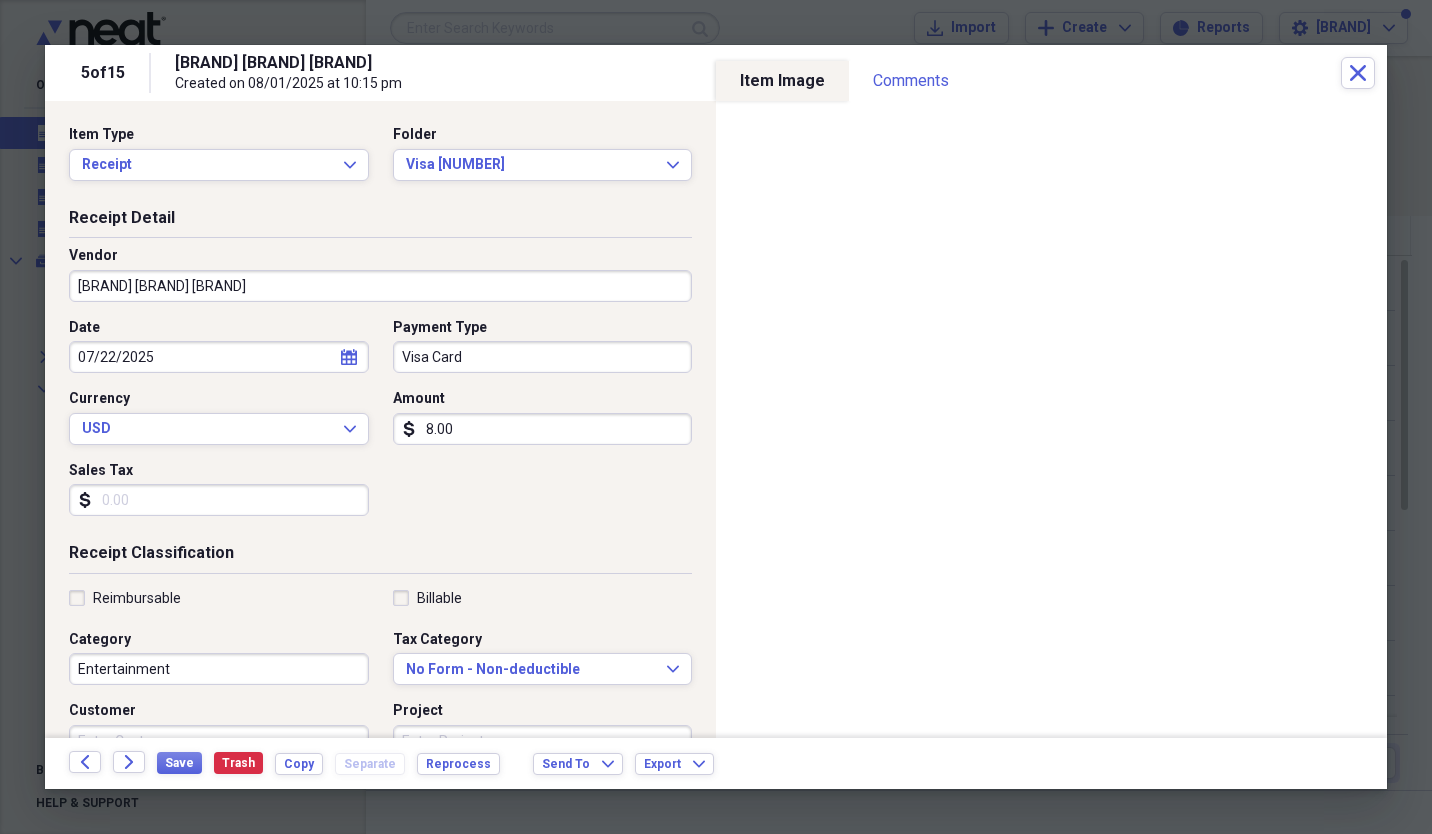 click on "Visa Card" at bounding box center [543, 357] 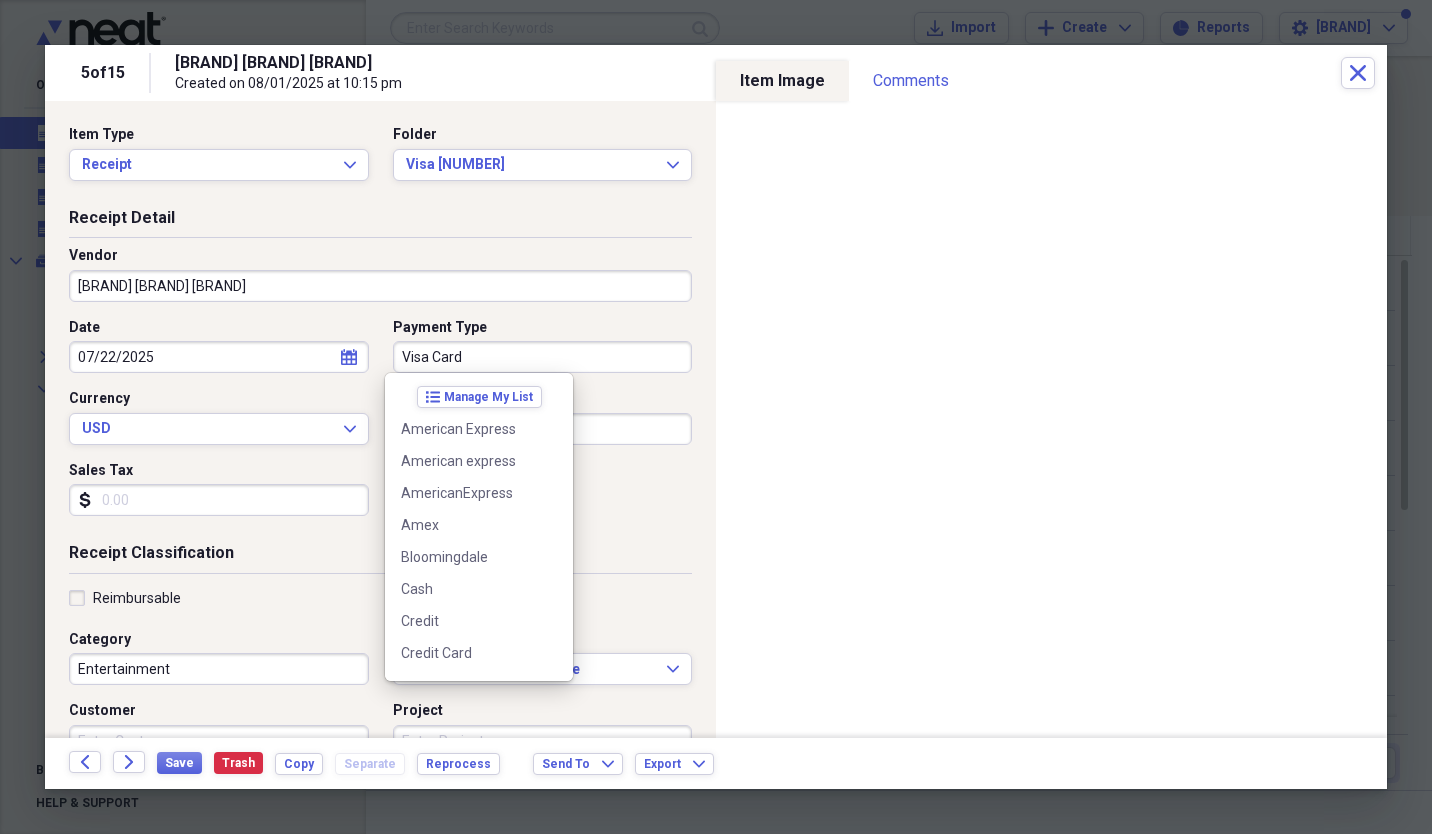 scroll, scrollTop: 476, scrollLeft: 0, axis: vertical 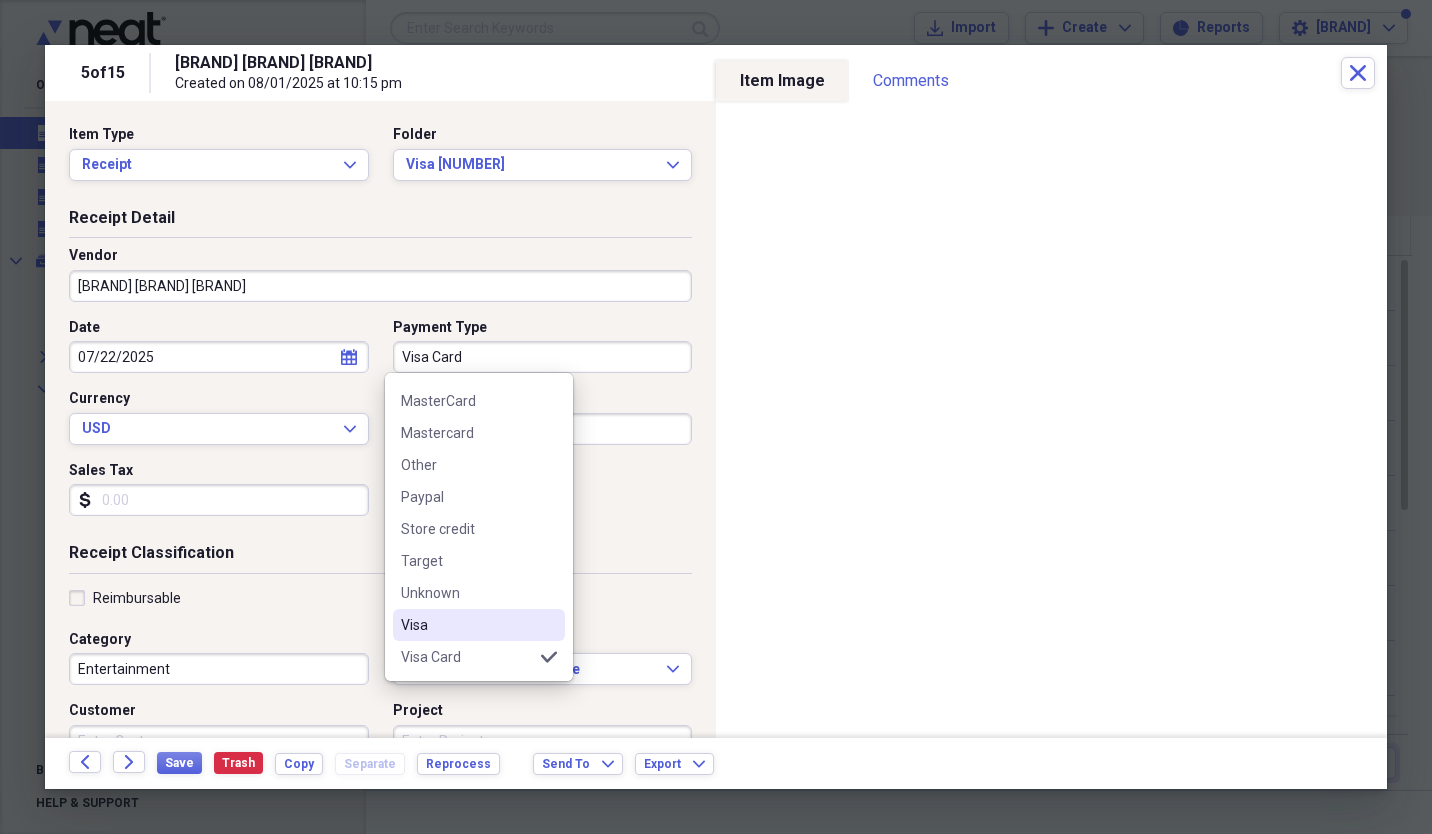 click on "Visa" at bounding box center (467, 625) 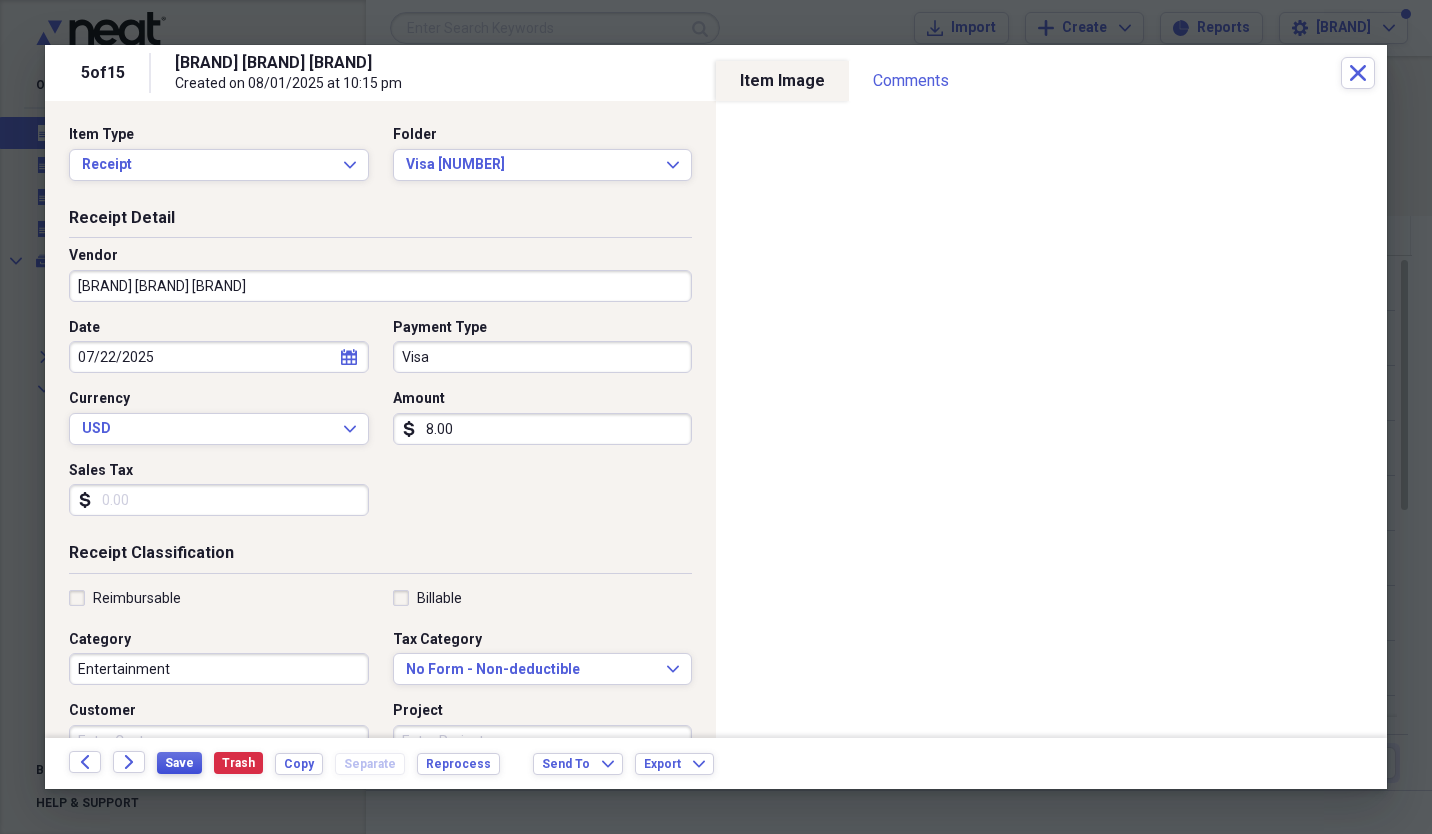 click on "Save" at bounding box center (179, 763) 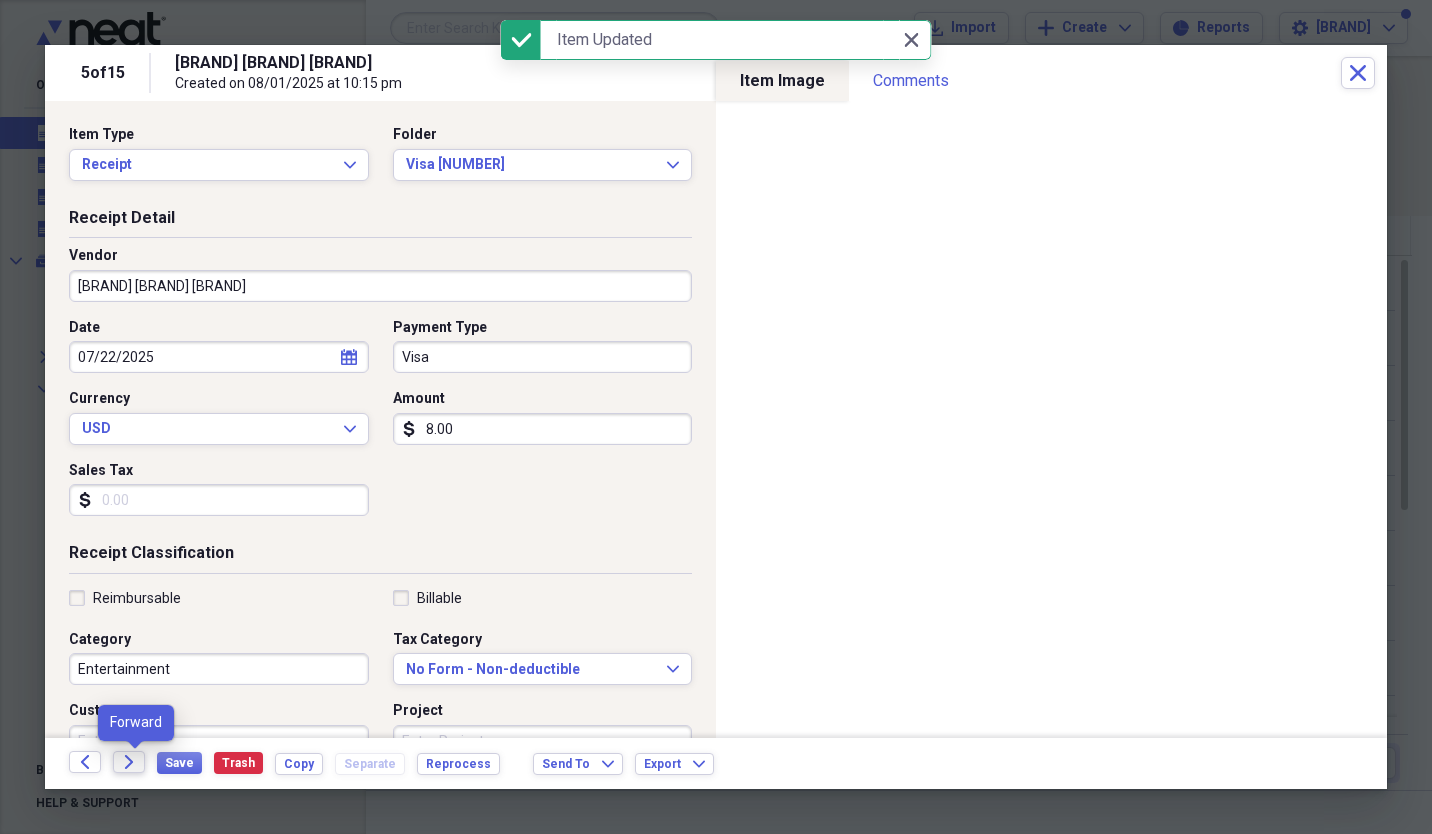 click on "Forward" at bounding box center (129, 762) 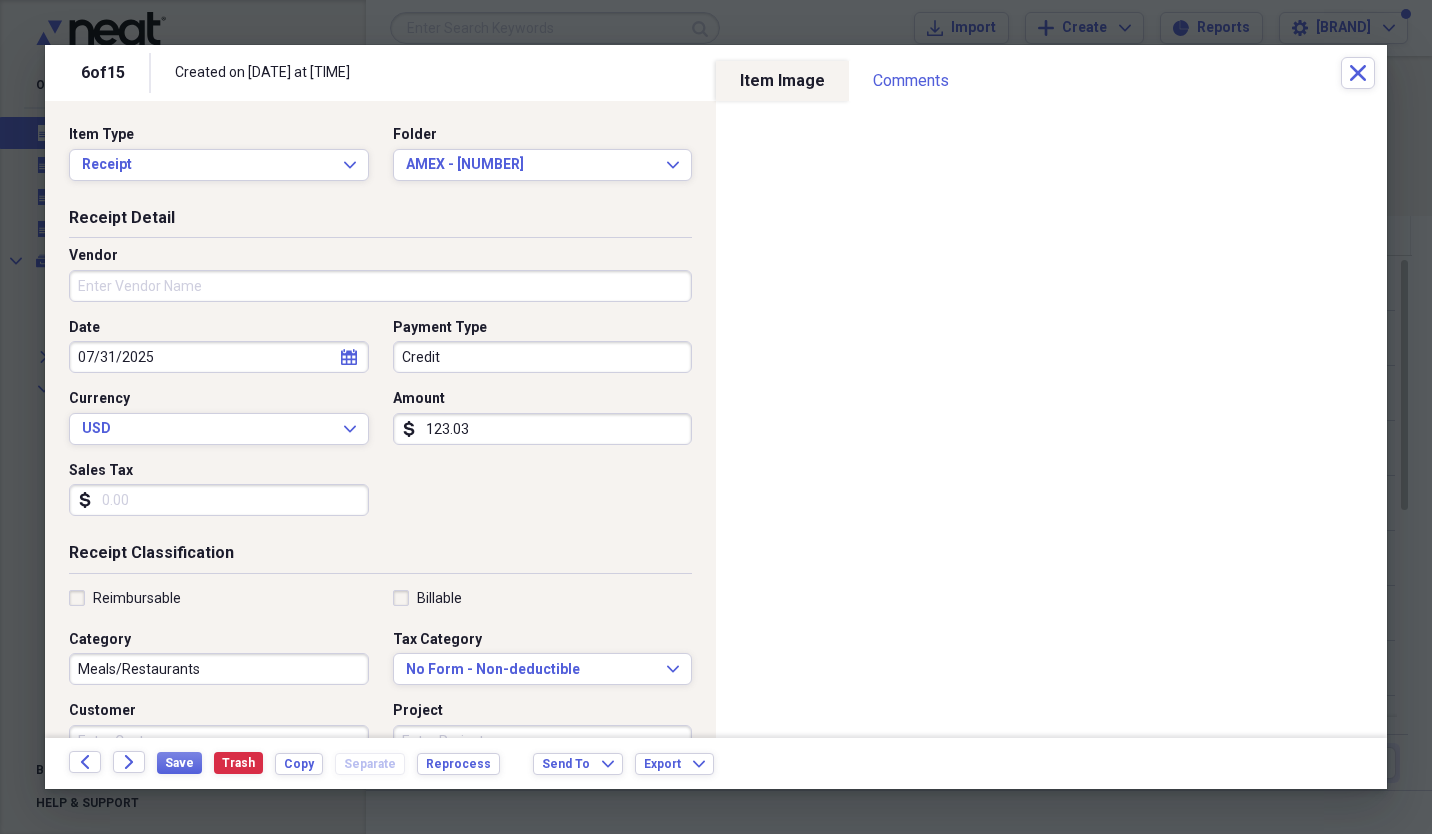 click on "Vendor" at bounding box center [380, 286] 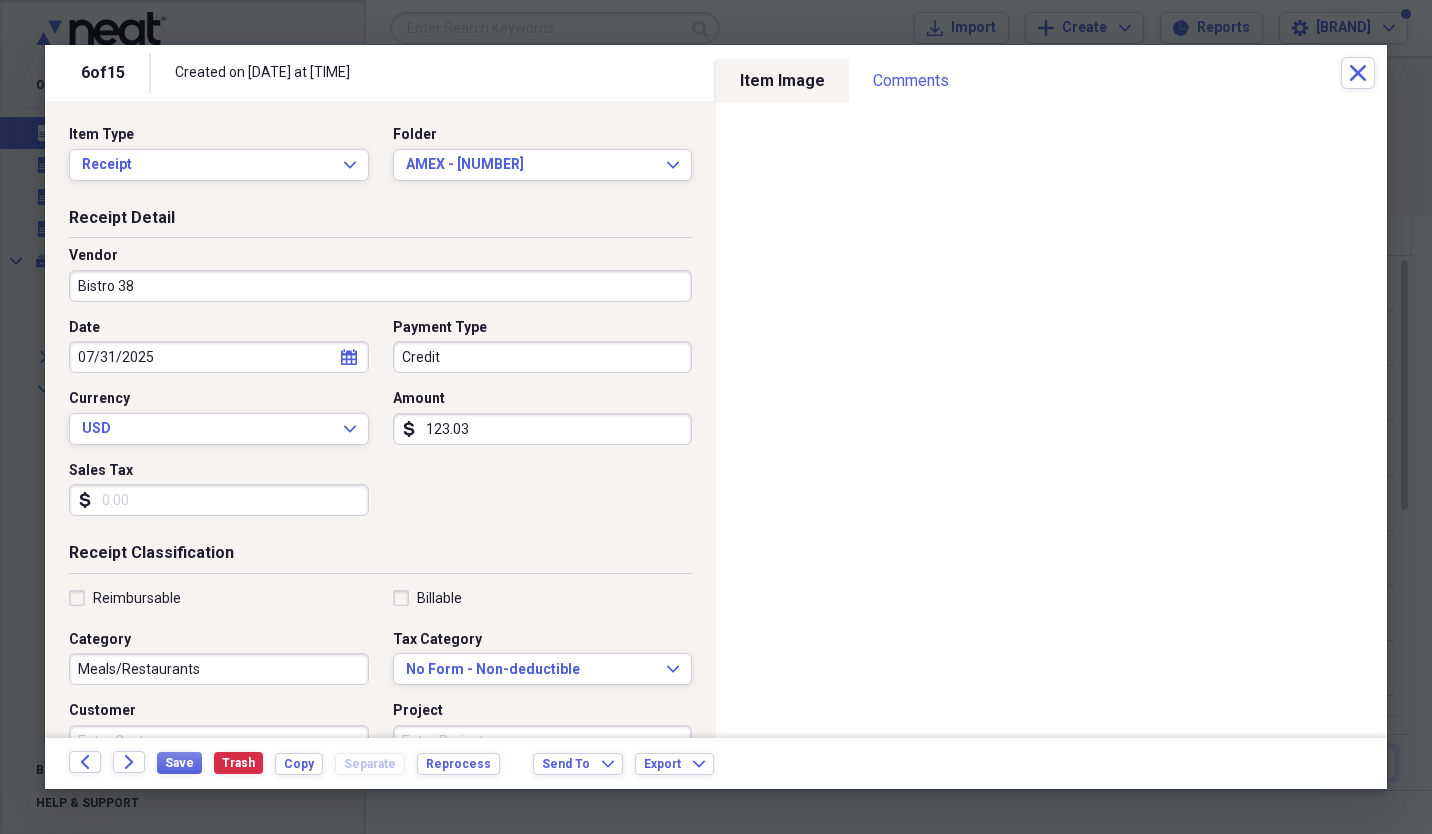 type on "Bistro 38" 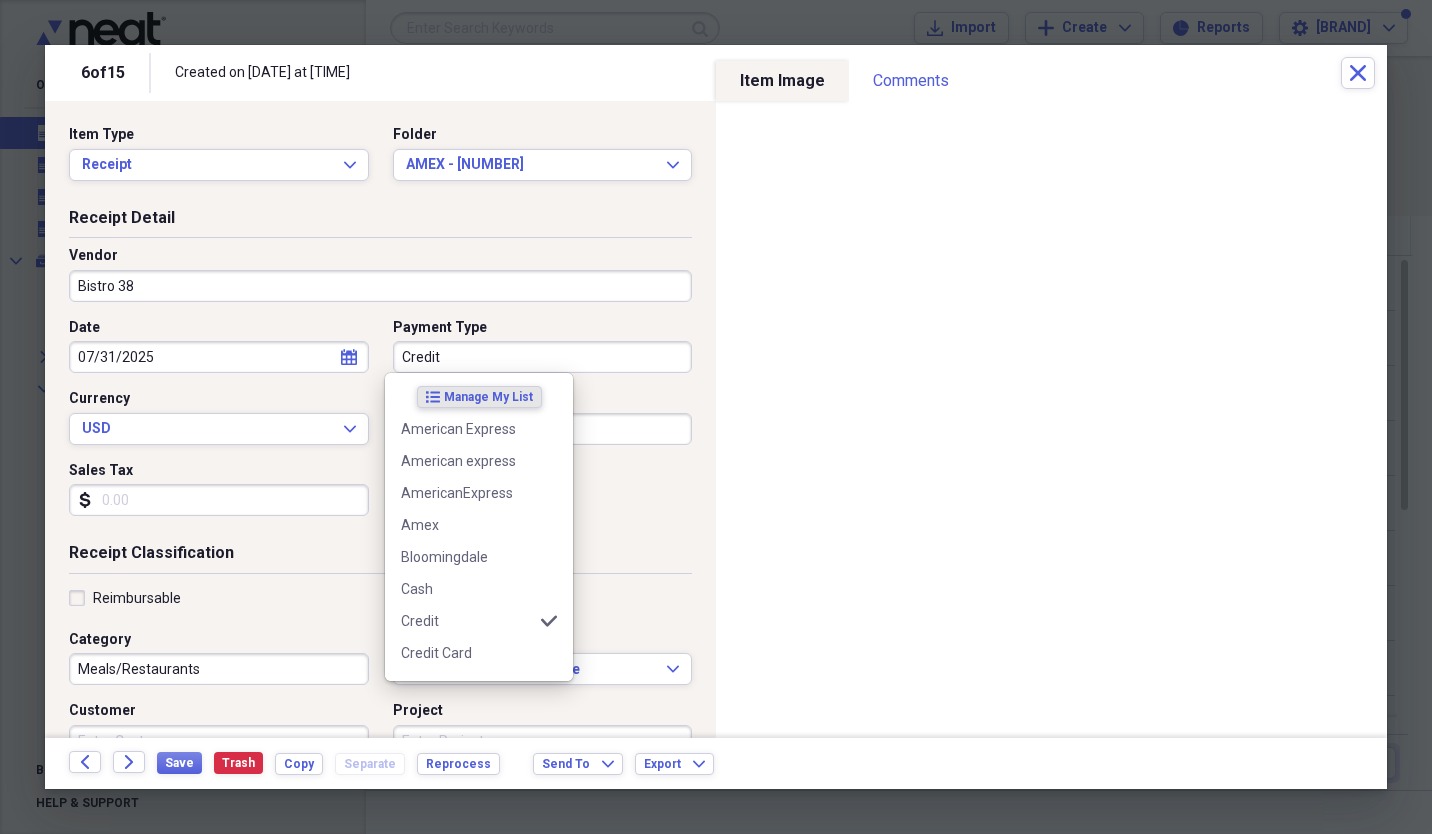 click on "Credit" at bounding box center [543, 357] 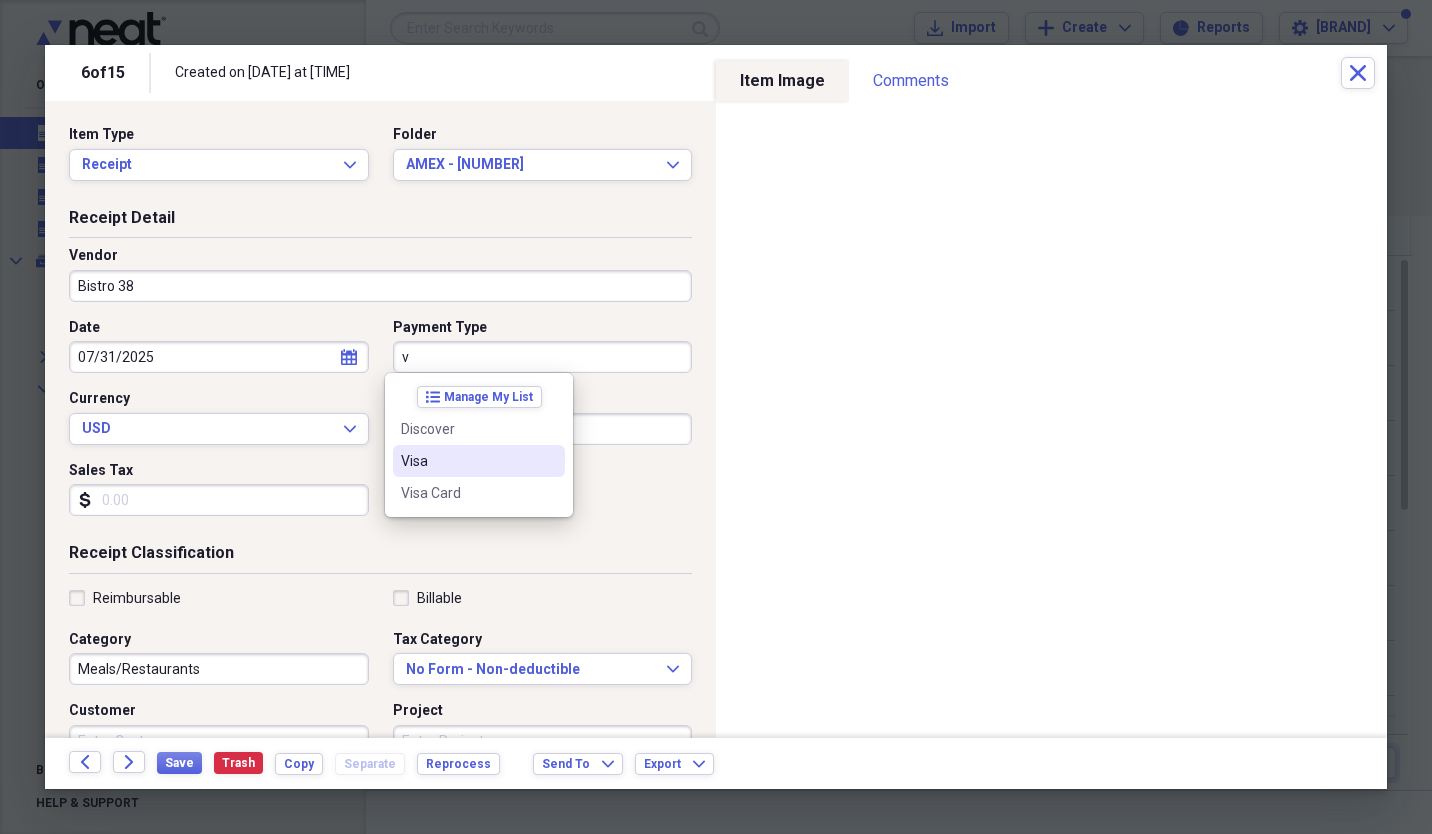 click on "Visa" at bounding box center [479, 461] 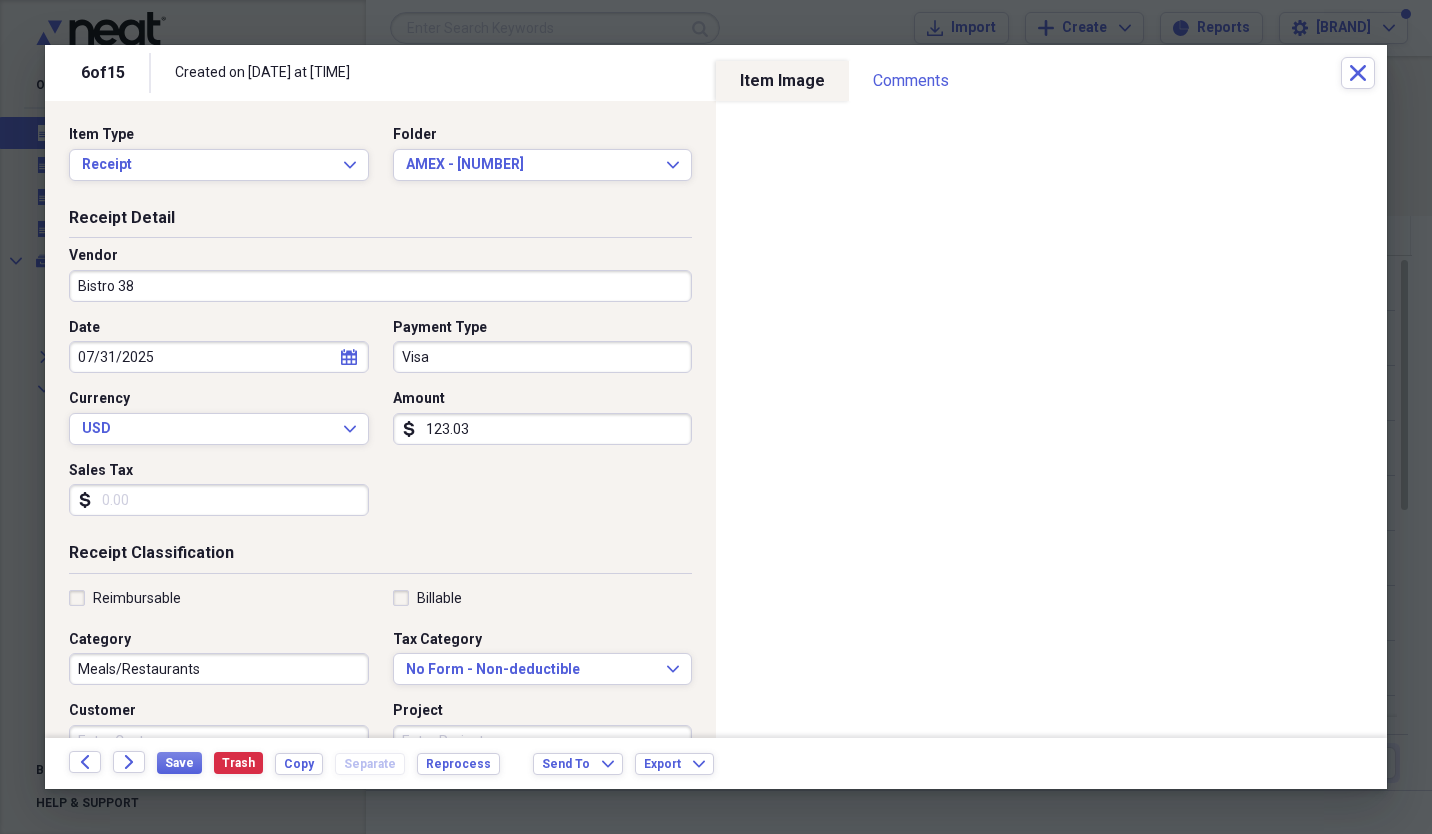 click on "123.03" at bounding box center (543, 429) 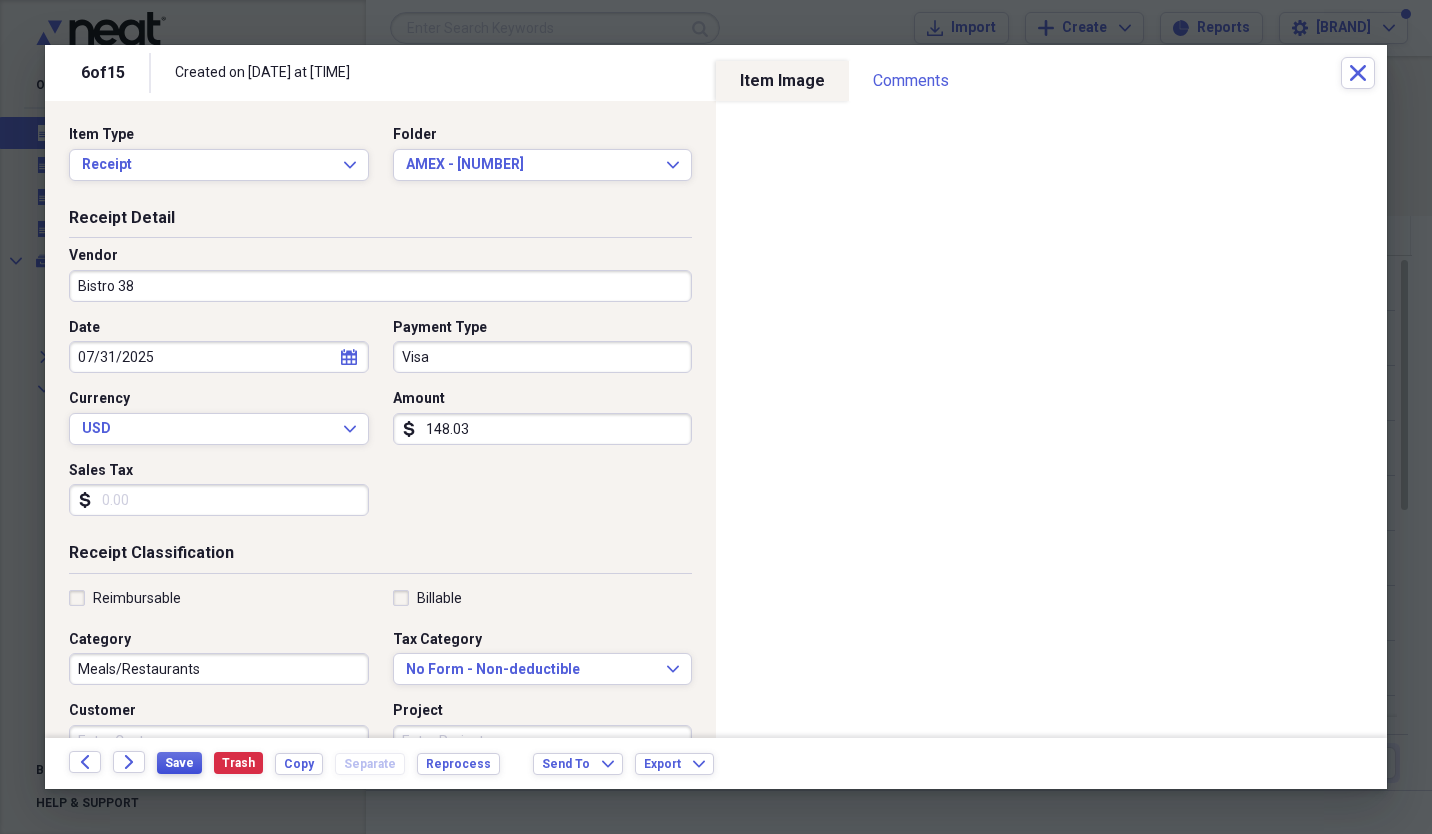 type on "148.03" 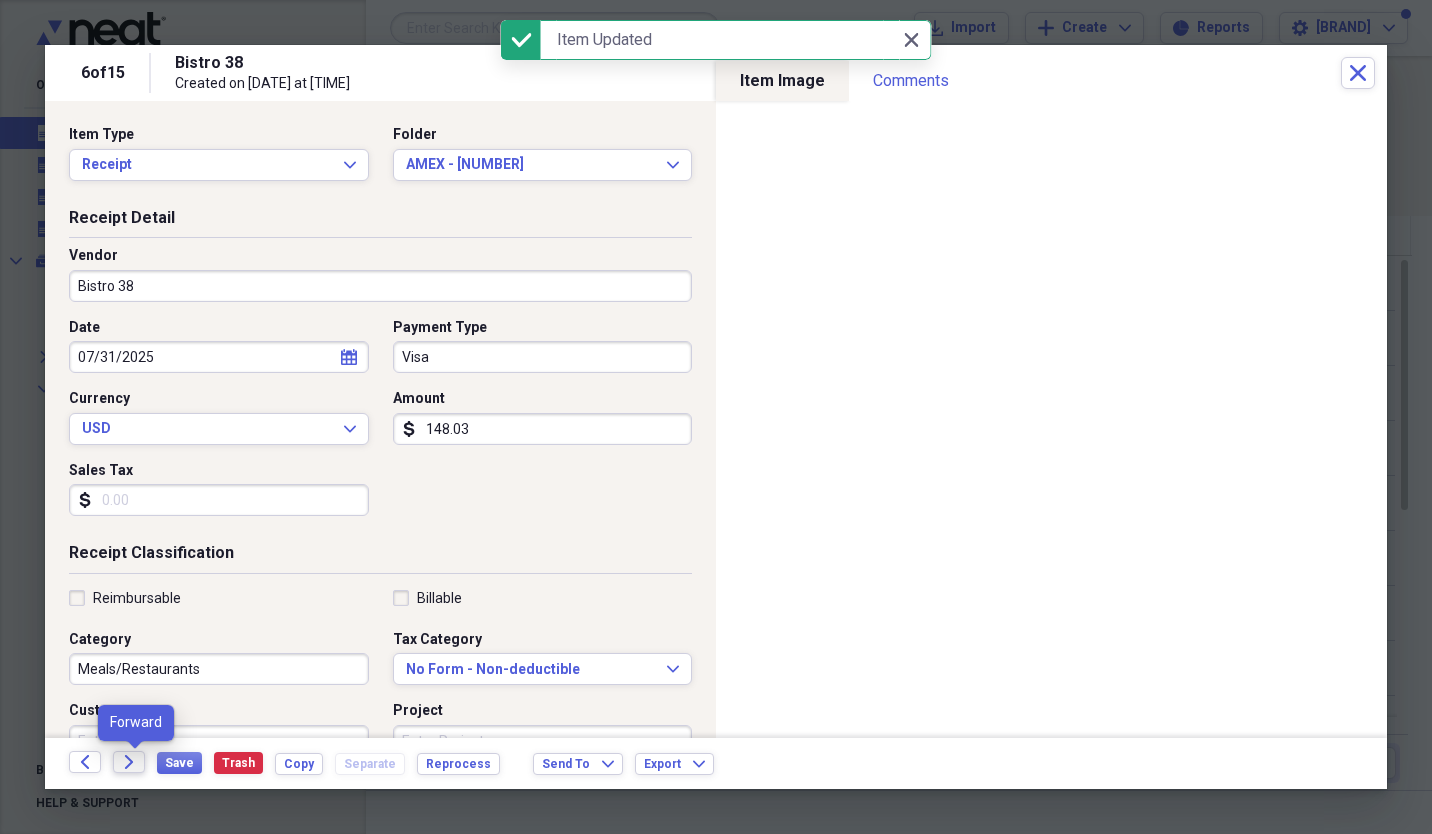 click on "Forward" at bounding box center [129, 762] 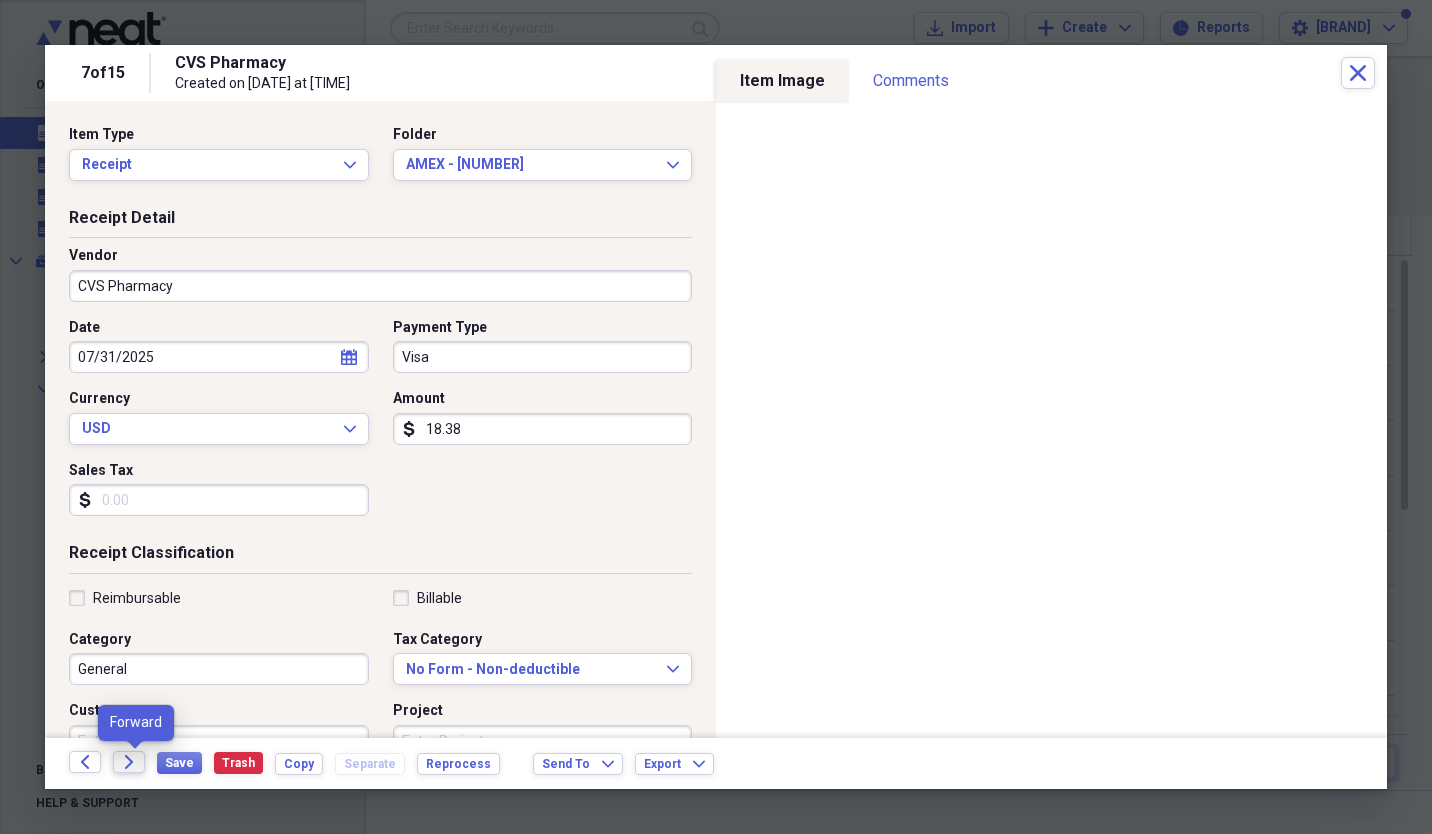 click on "Forward" at bounding box center (129, 762) 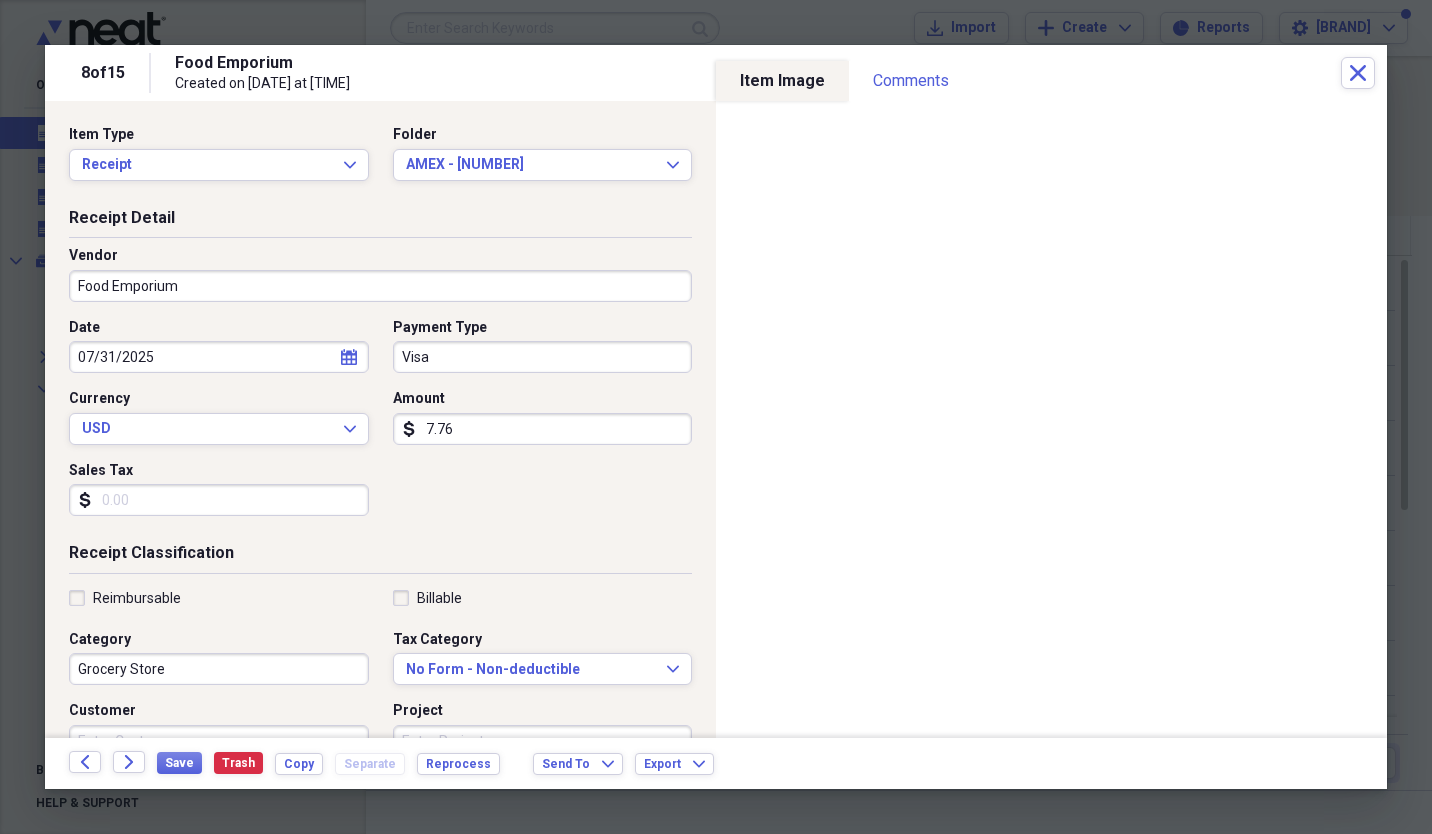 click on "7.76" at bounding box center [543, 429] 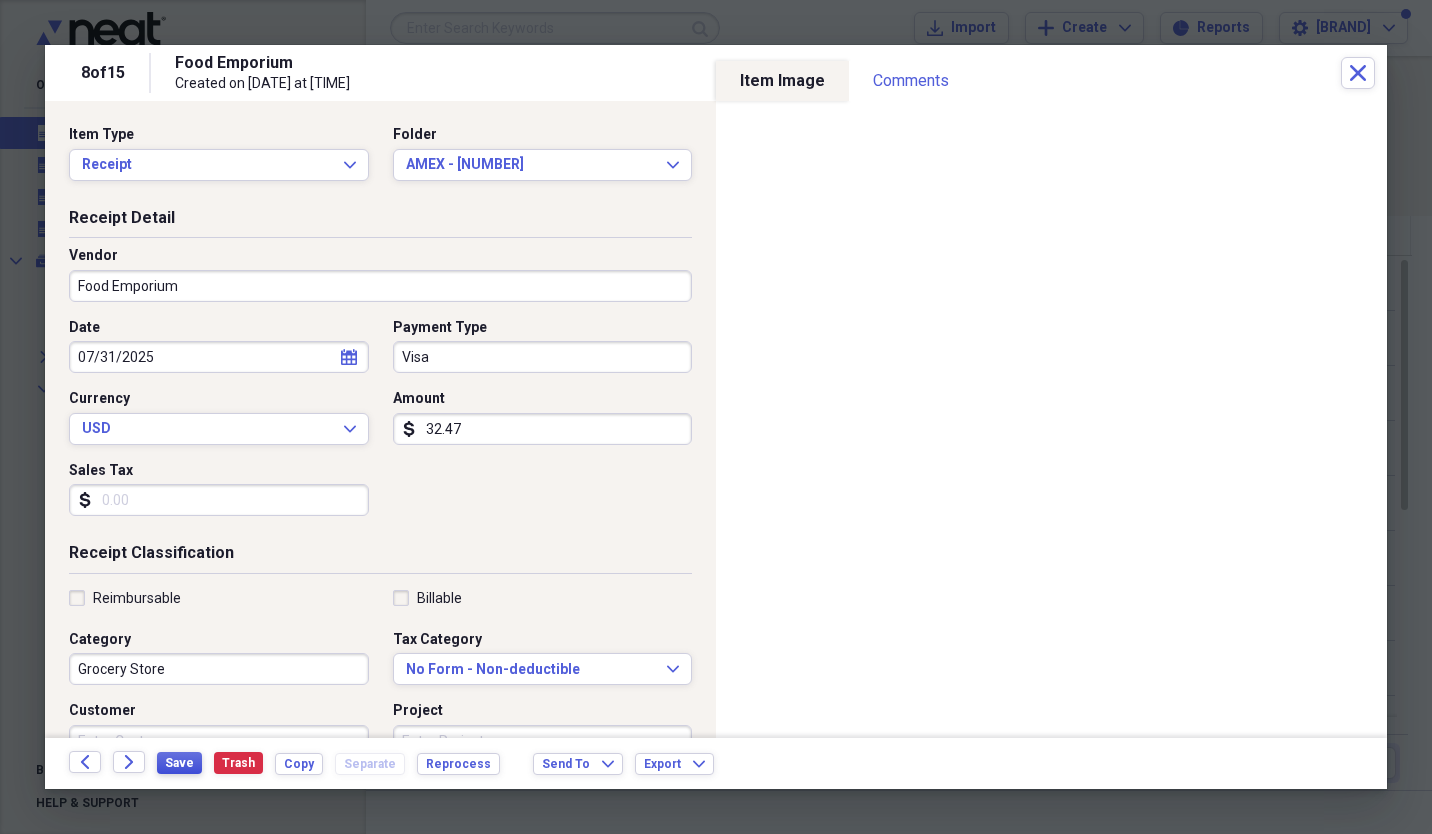 type on "32.47" 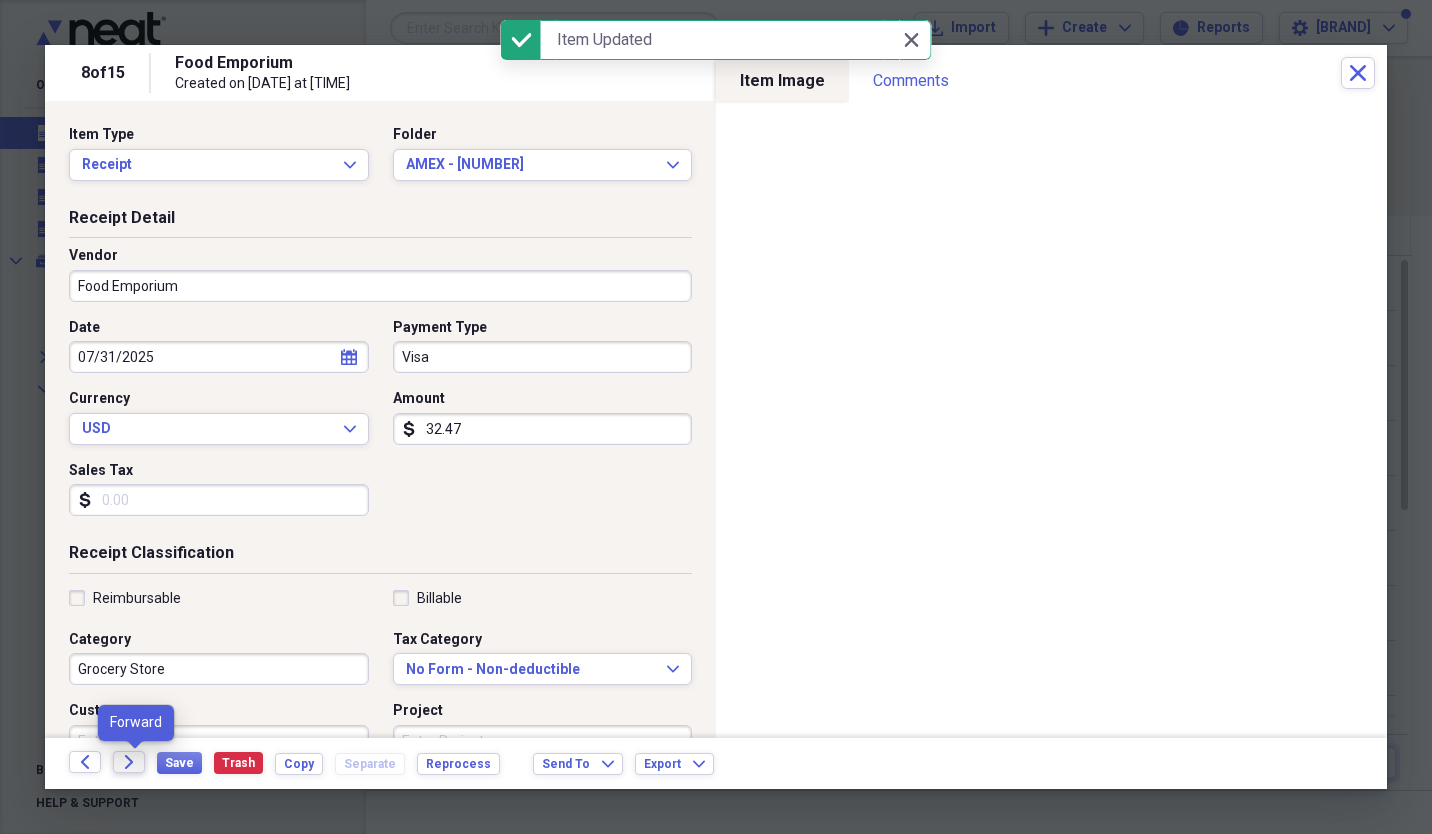 click on "Forward" at bounding box center [129, 762] 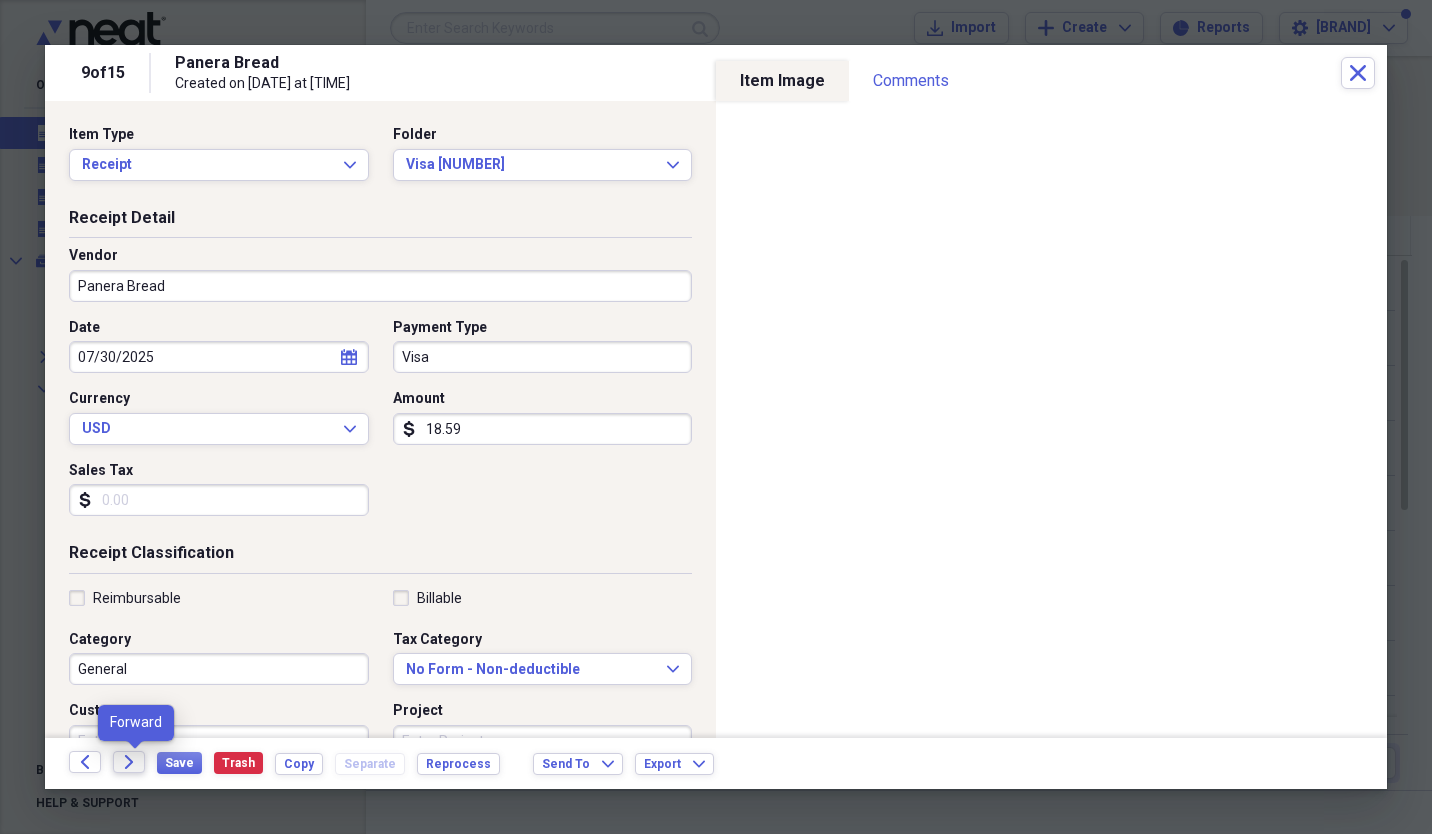 click on "Forward" at bounding box center (129, 762) 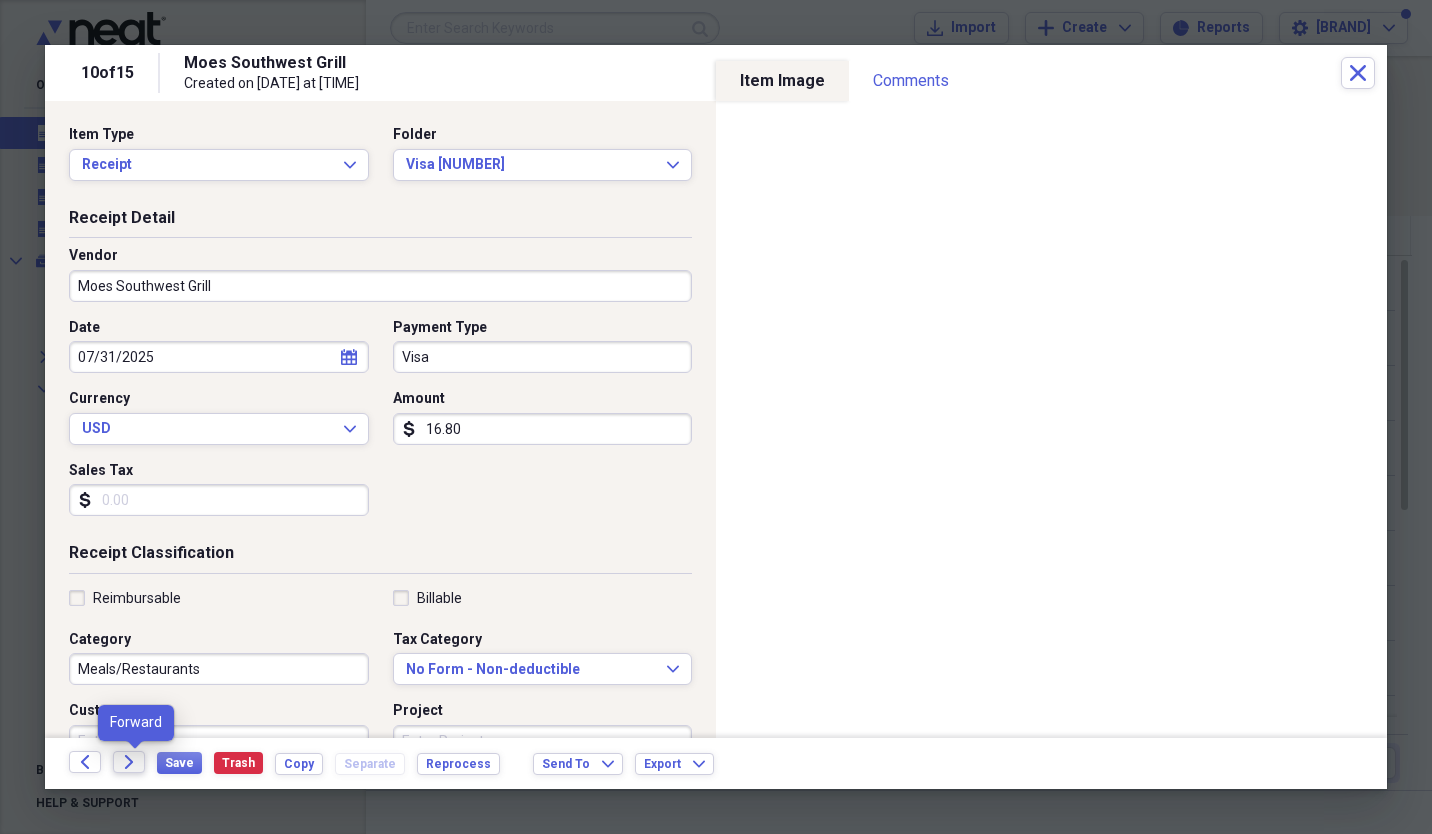 click on "Forward" at bounding box center (129, 762) 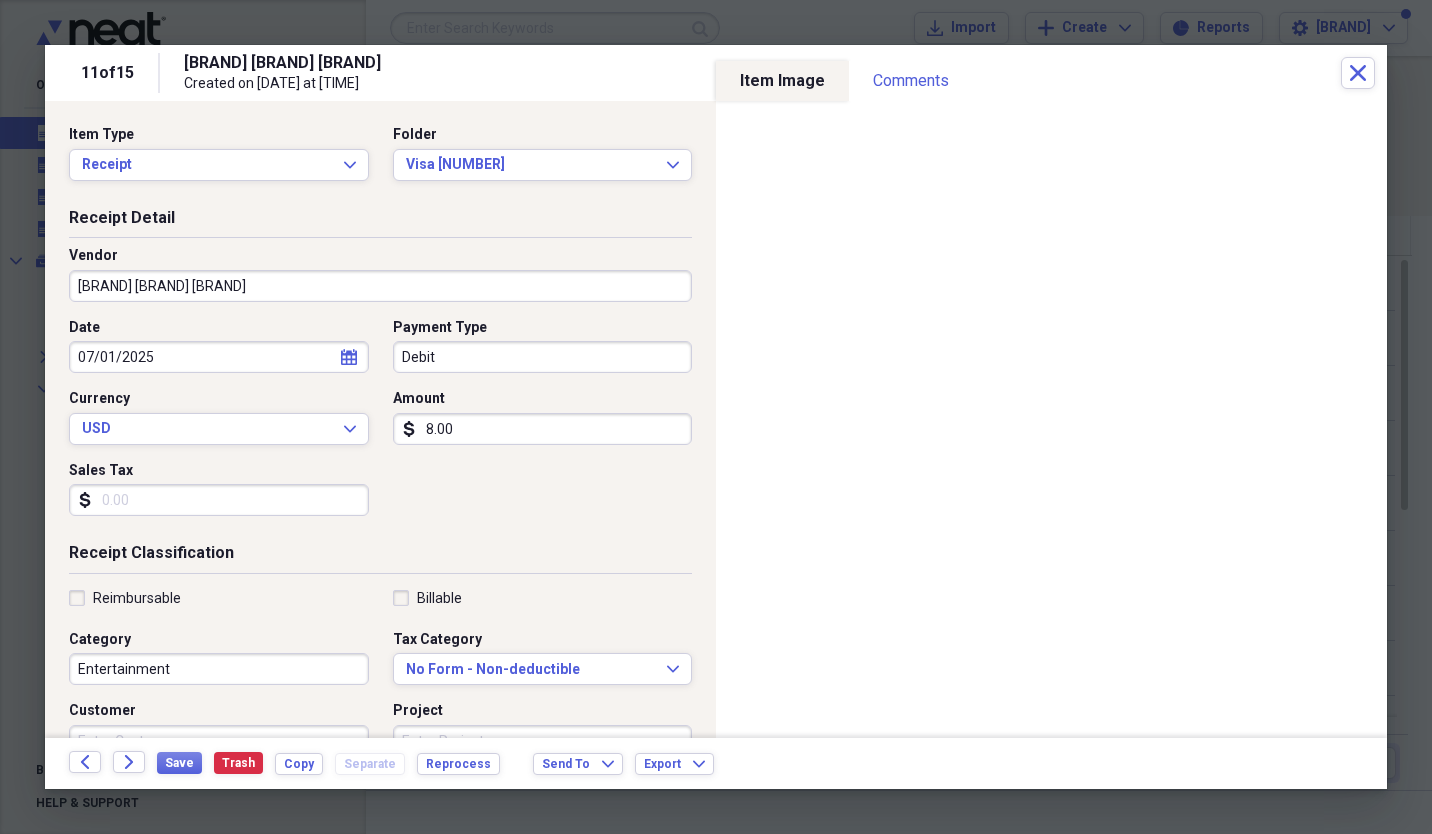 click on "Debit" at bounding box center (543, 357) 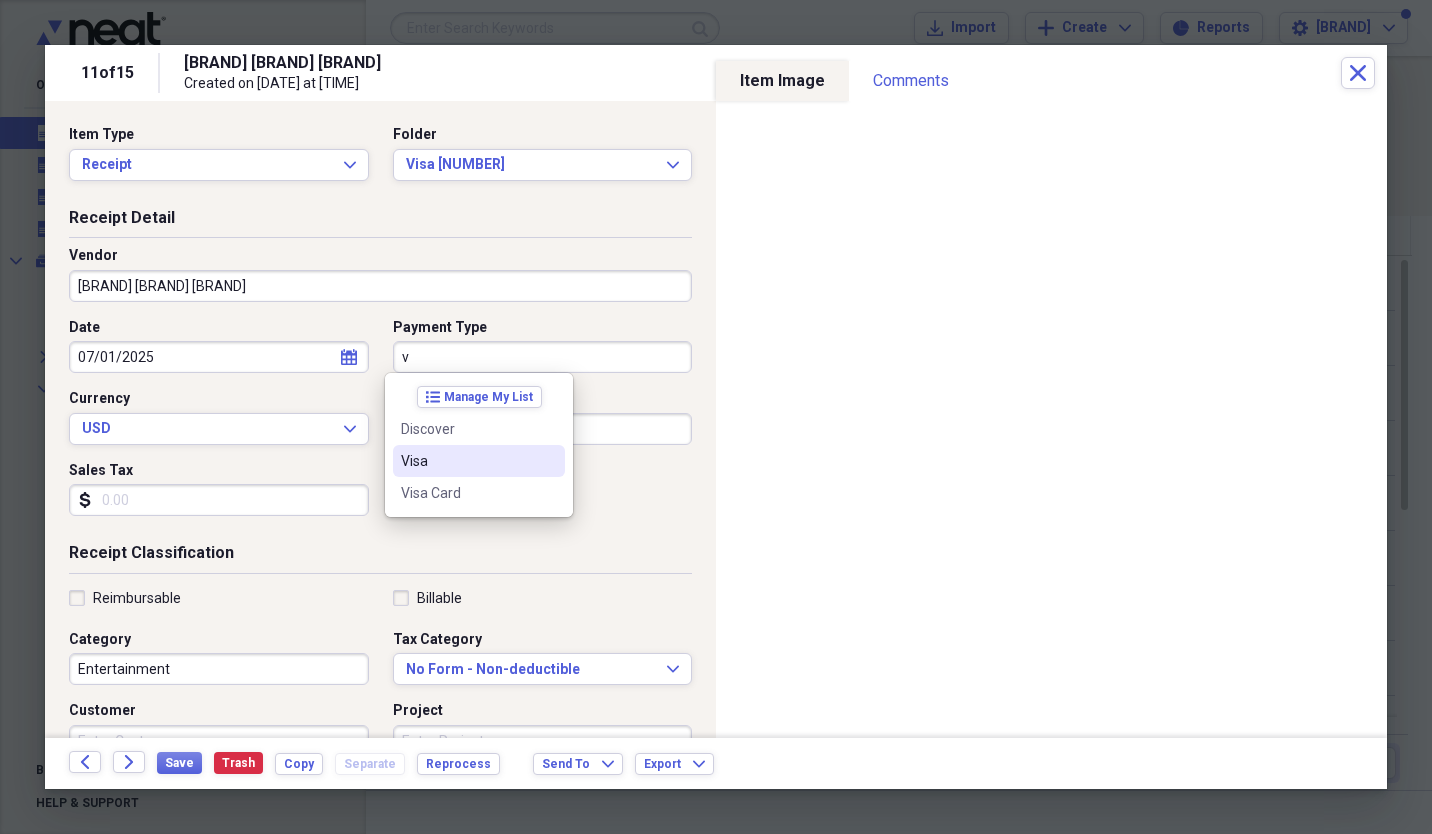 click on "Visa" at bounding box center (467, 461) 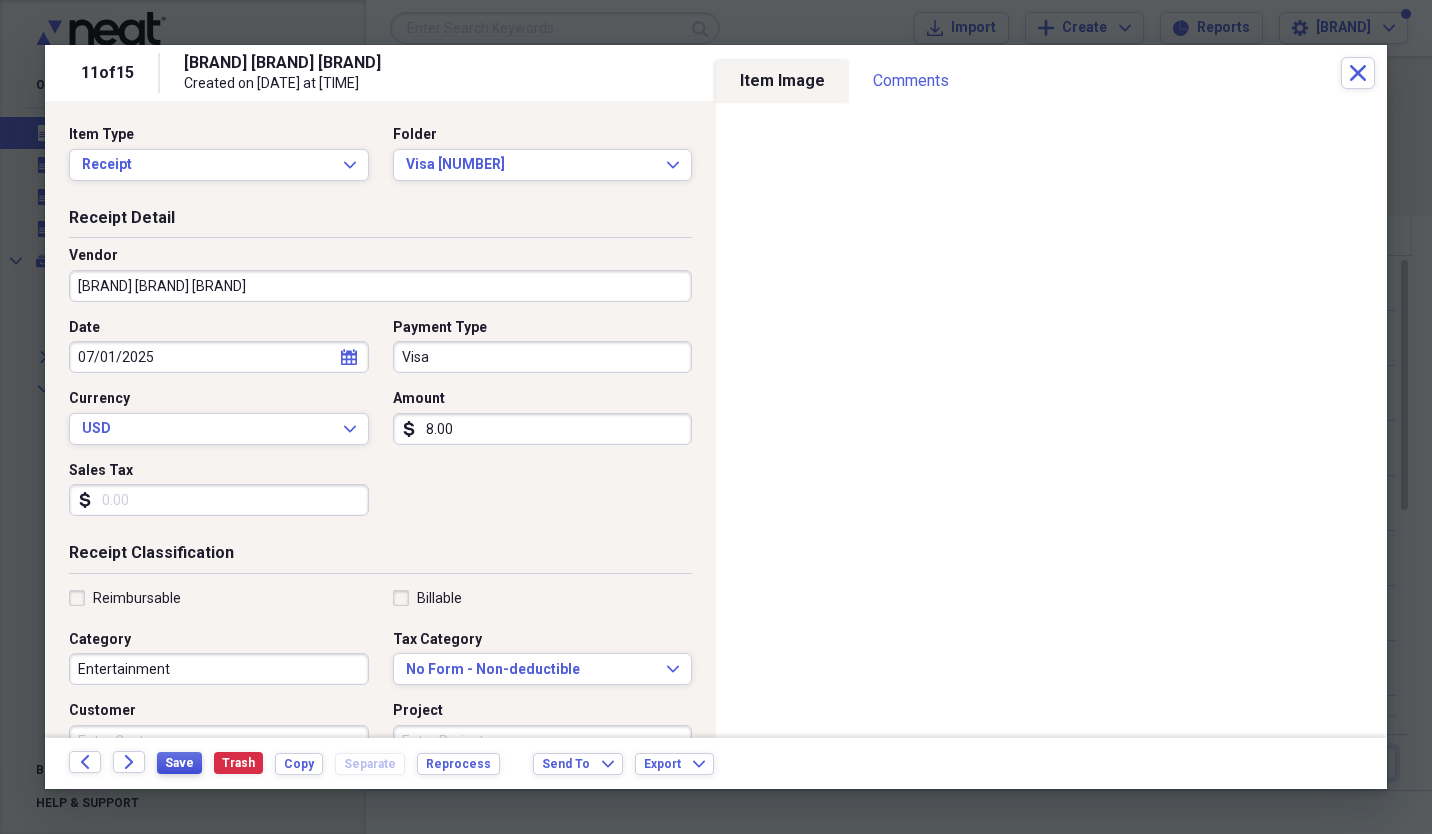 click on "Save" at bounding box center [179, 763] 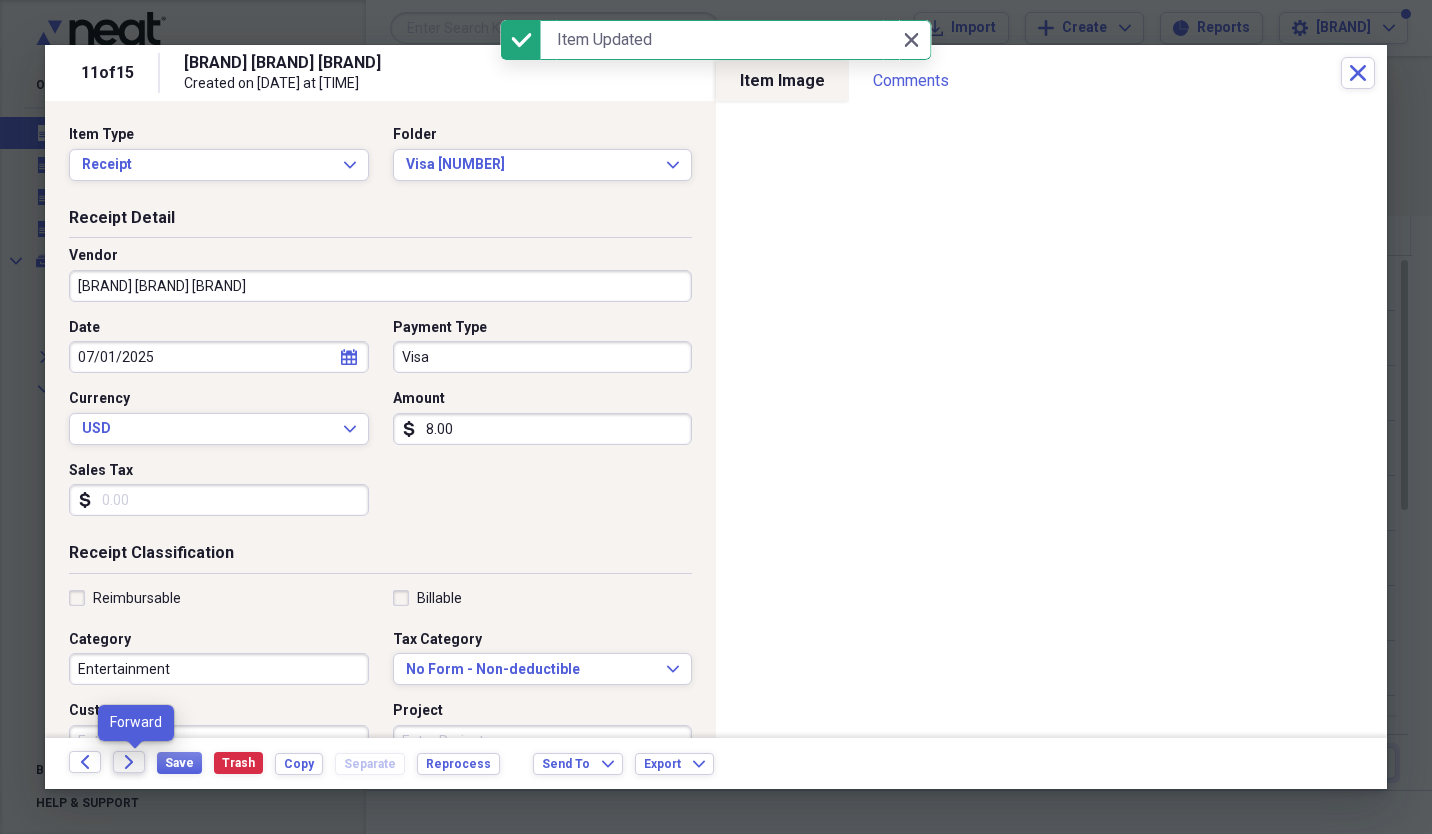 click on "Forward" at bounding box center (129, 762) 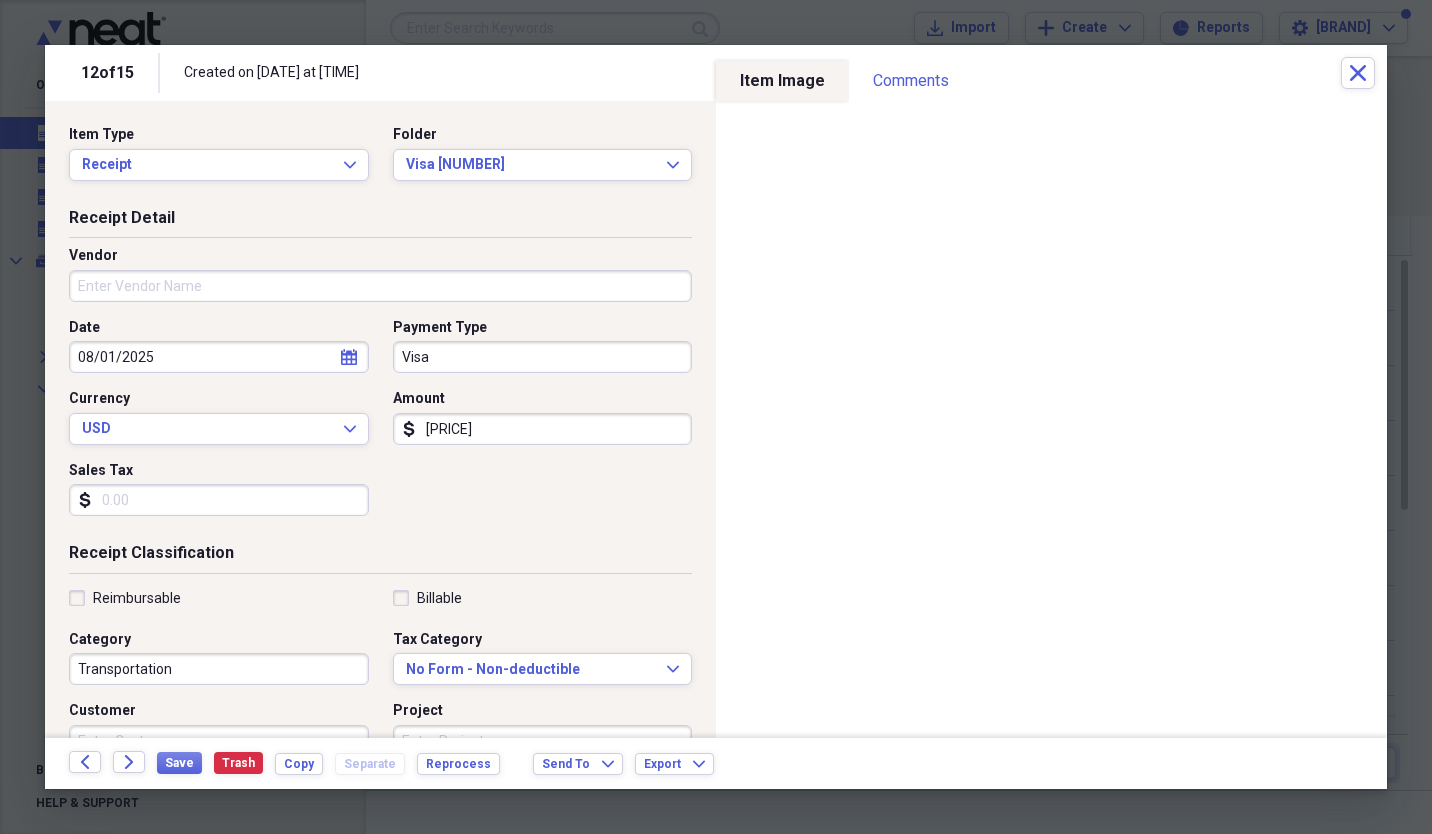 click on "Vendor" at bounding box center (380, 286) 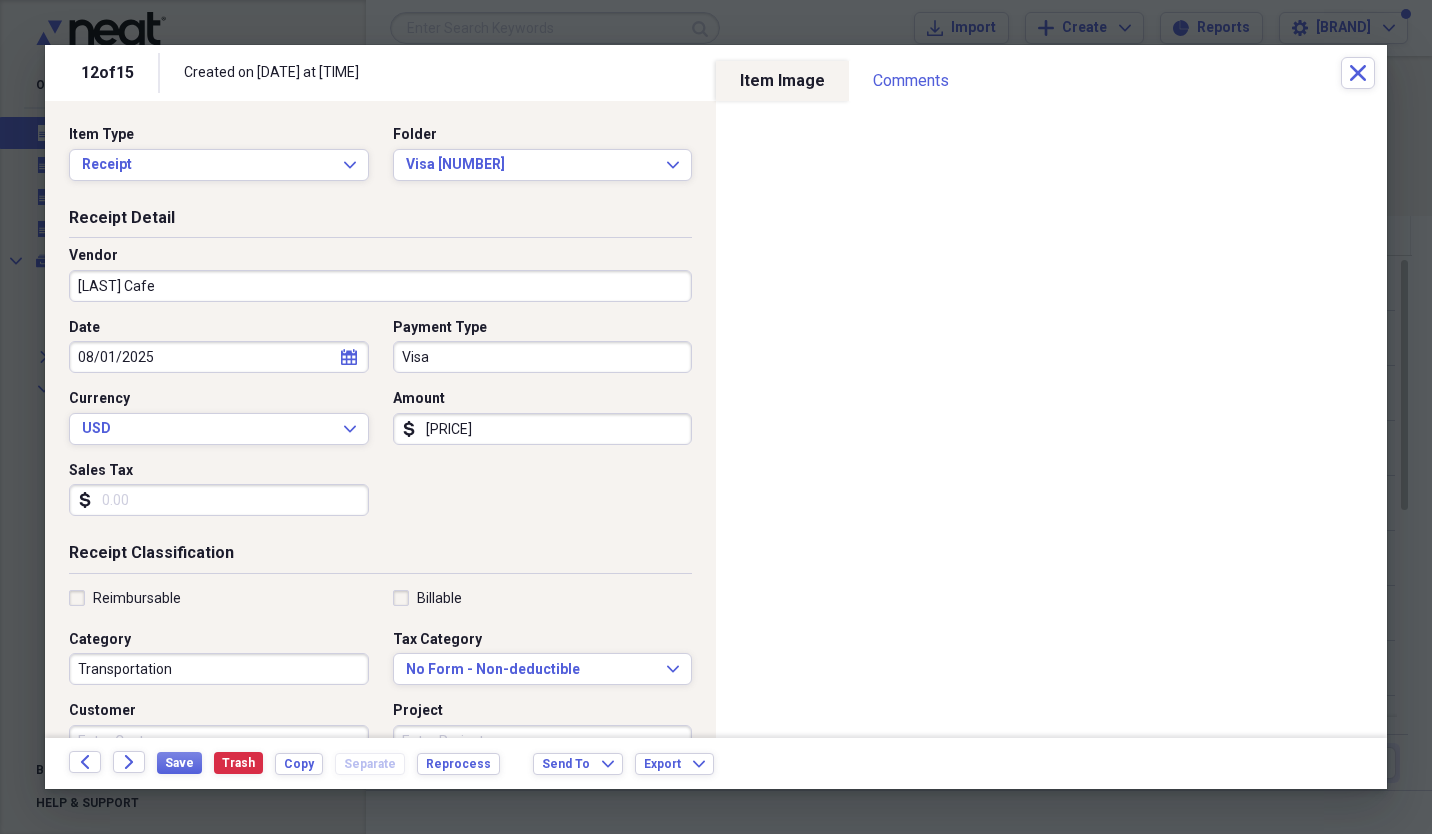 type on "[LAST] Cafe" 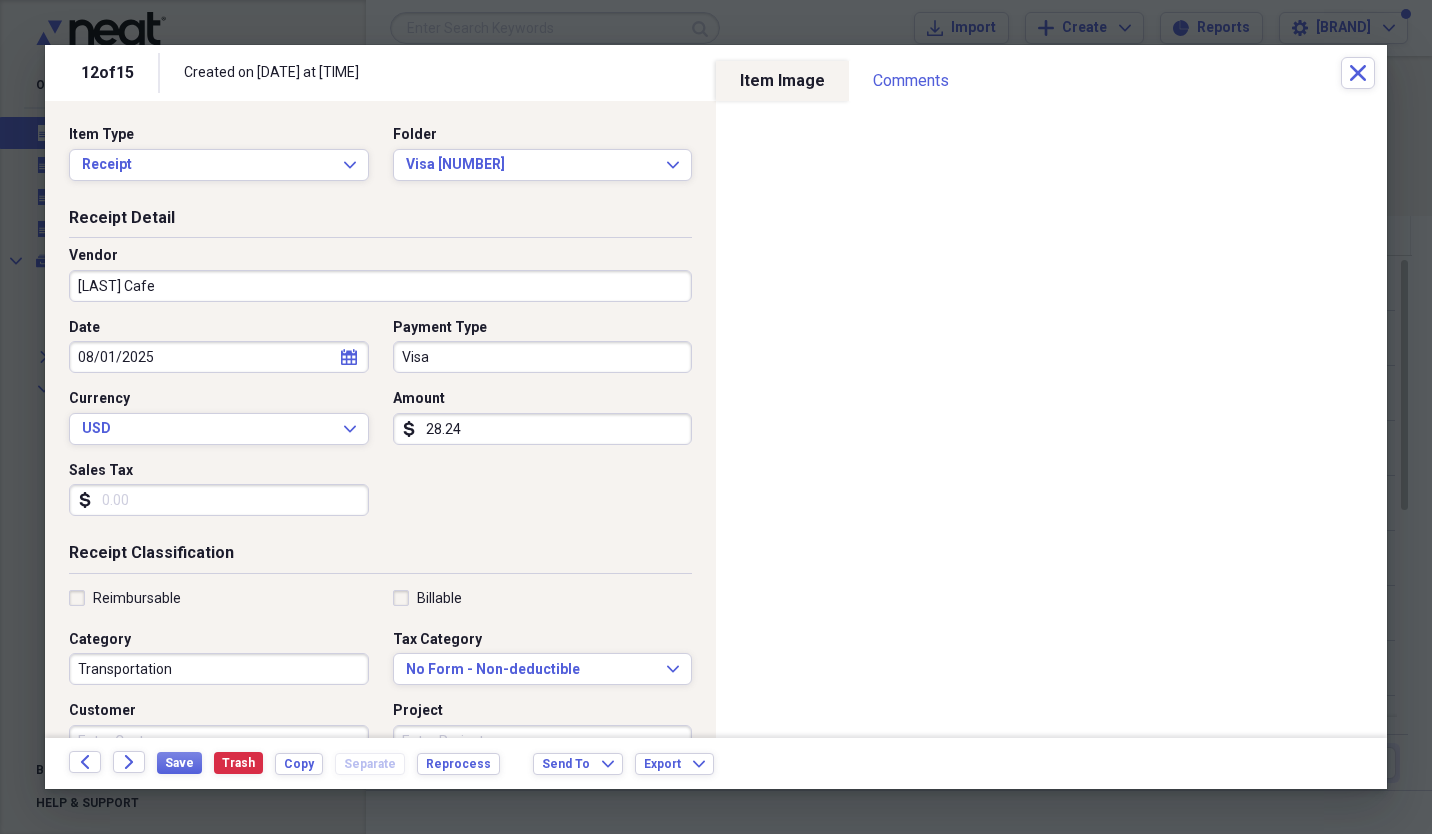 type on "28.24" 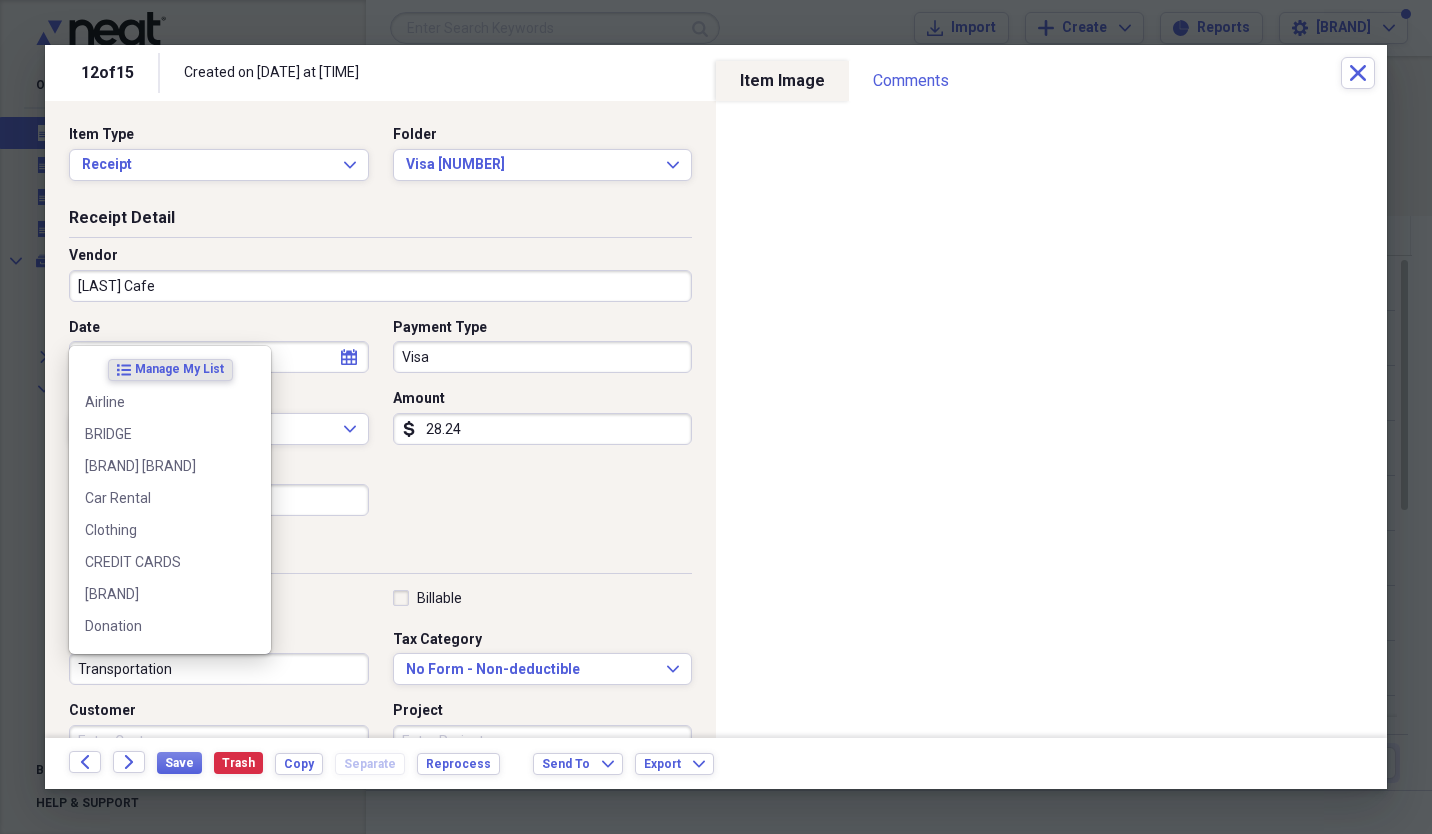 click on "Transportation" at bounding box center [219, 669] 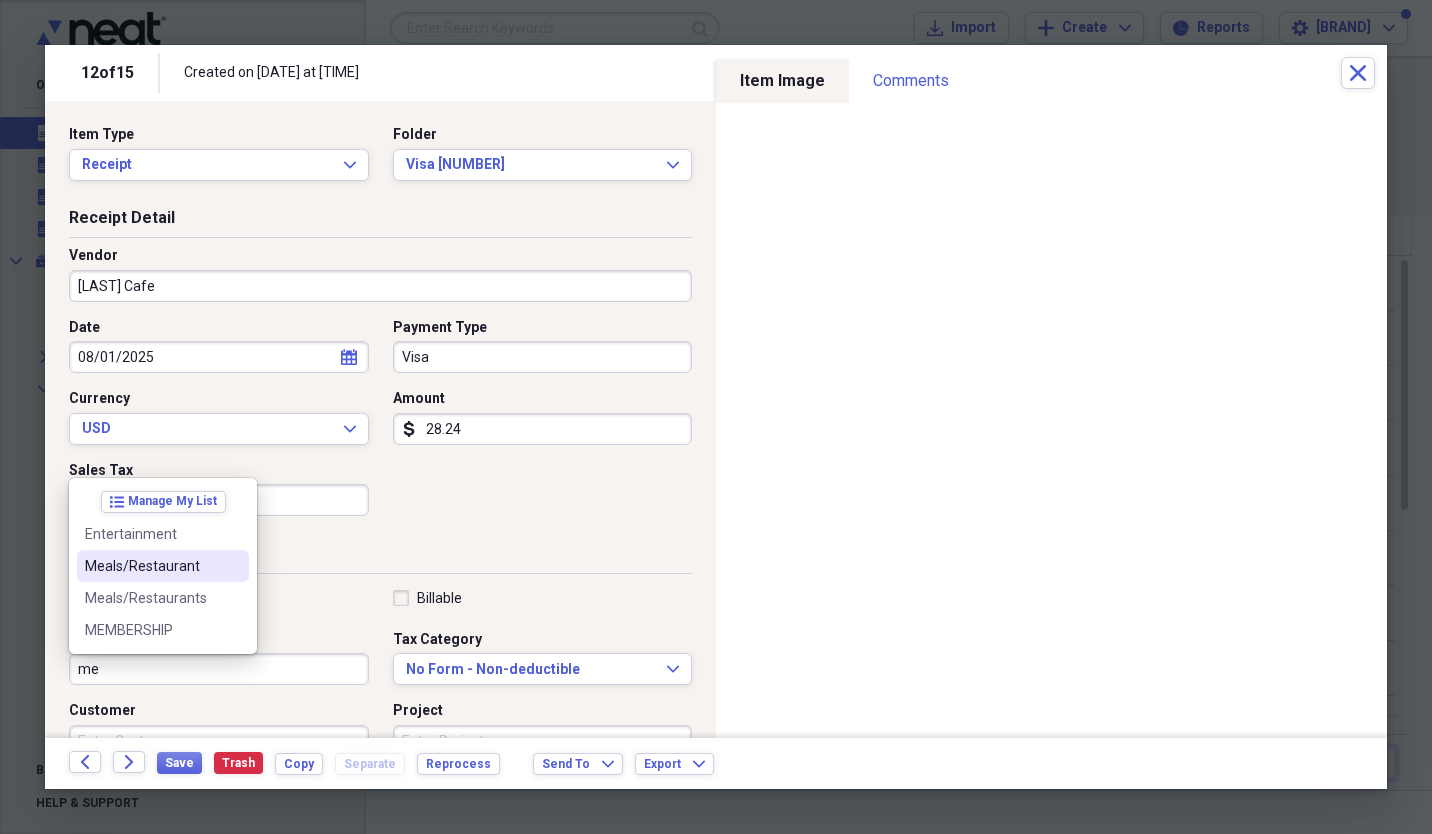 click on "Meals/Restaurant" at bounding box center (151, 566) 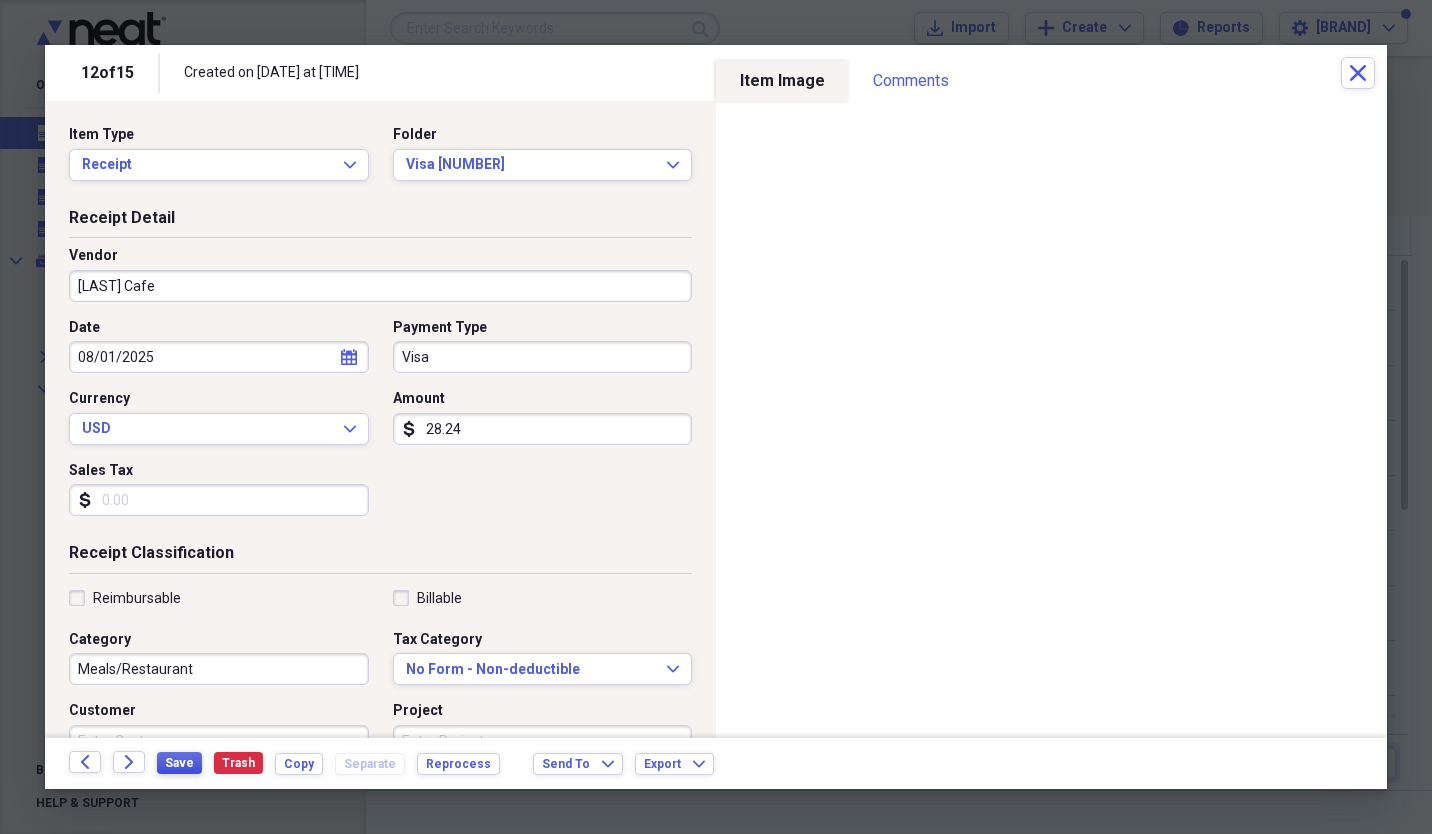 click on "Save" at bounding box center (179, 763) 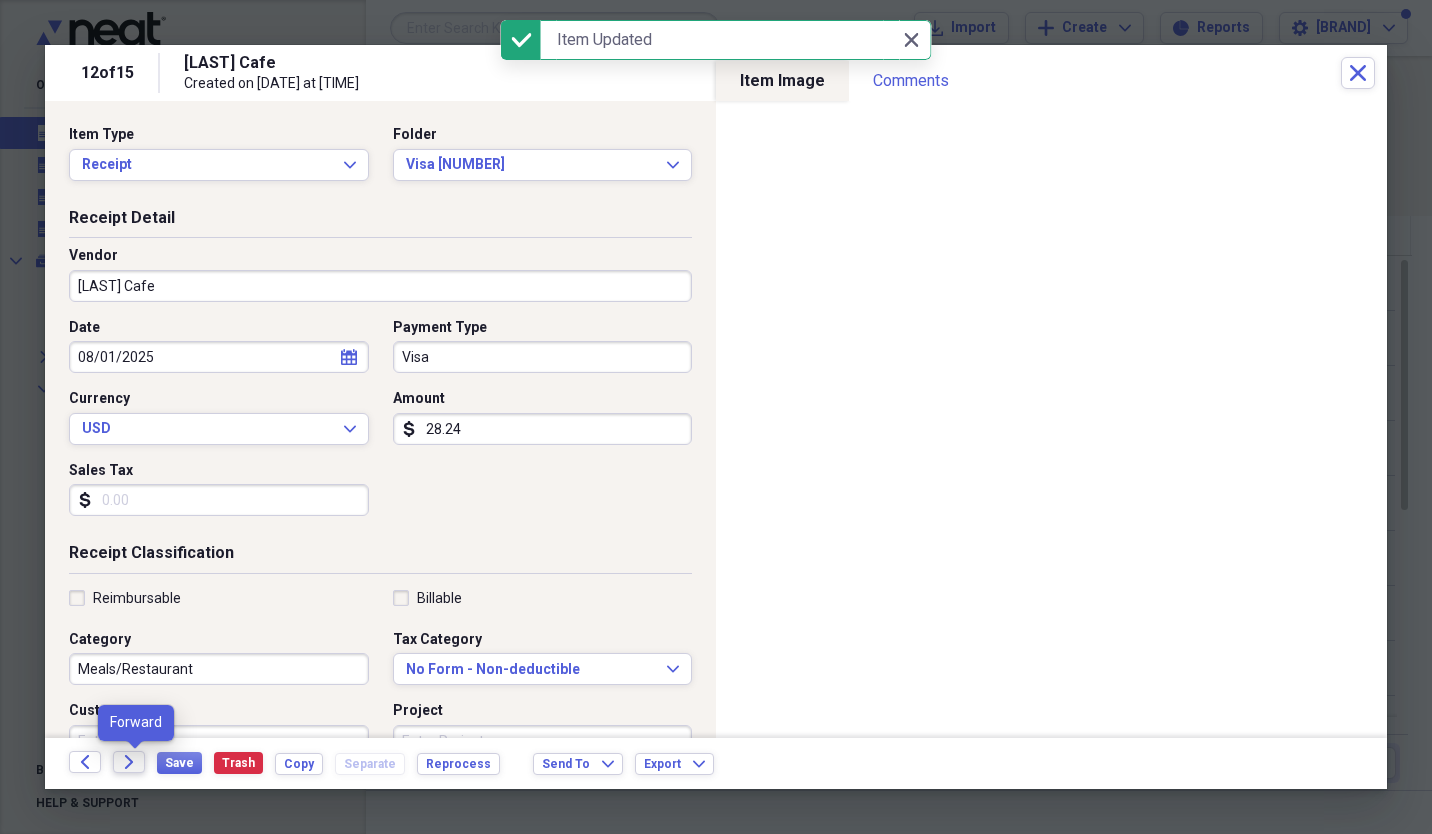 click on "Forward" 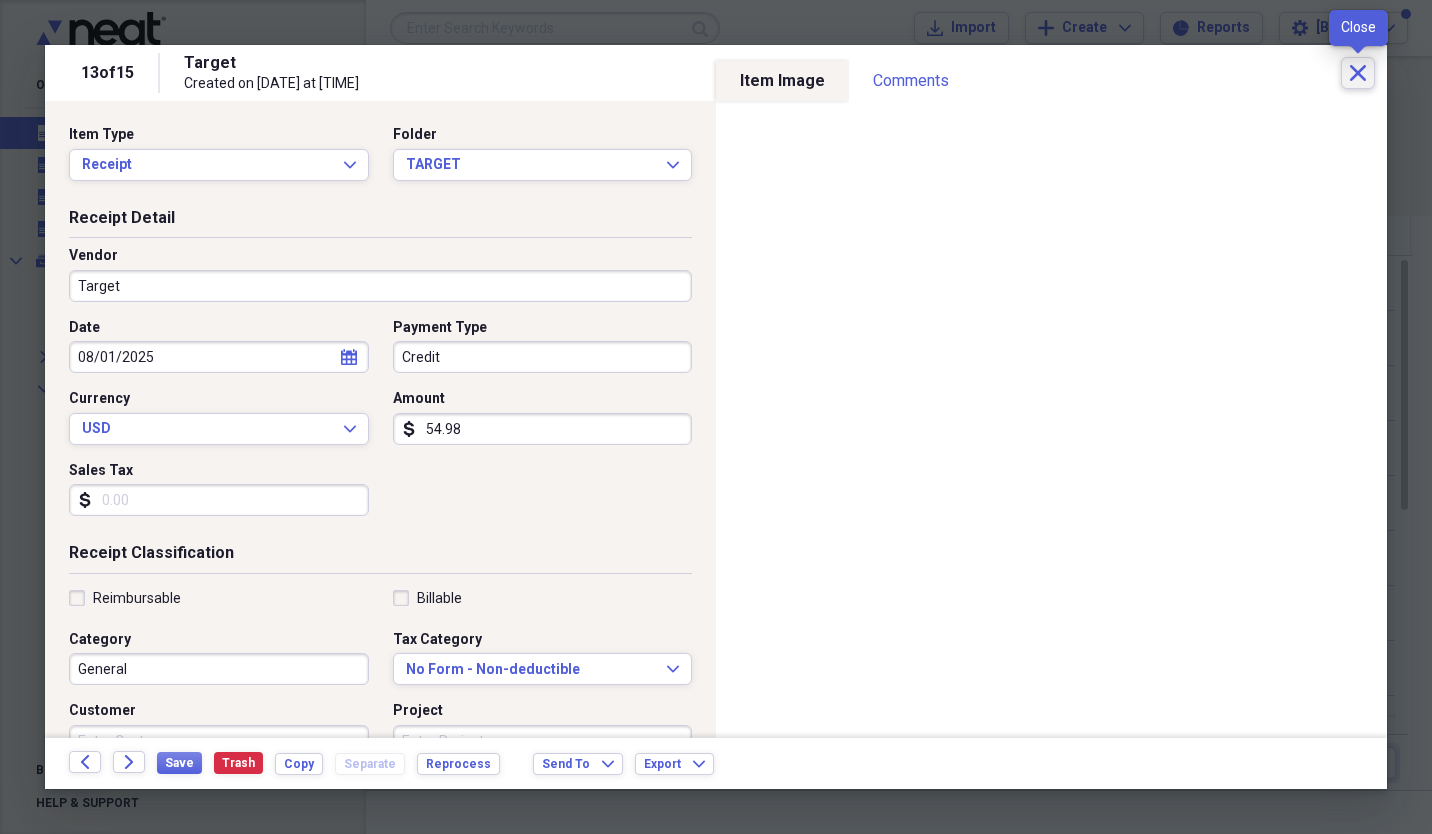 click on "Close" 